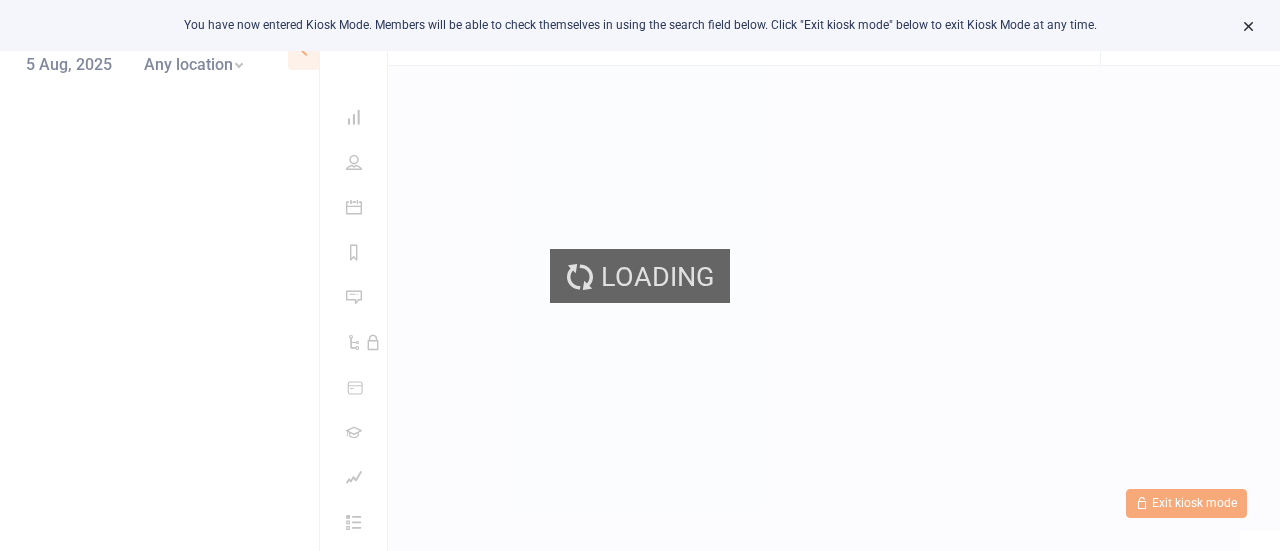 scroll, scrollTop: 0, scrollLeft: 0, axis: both 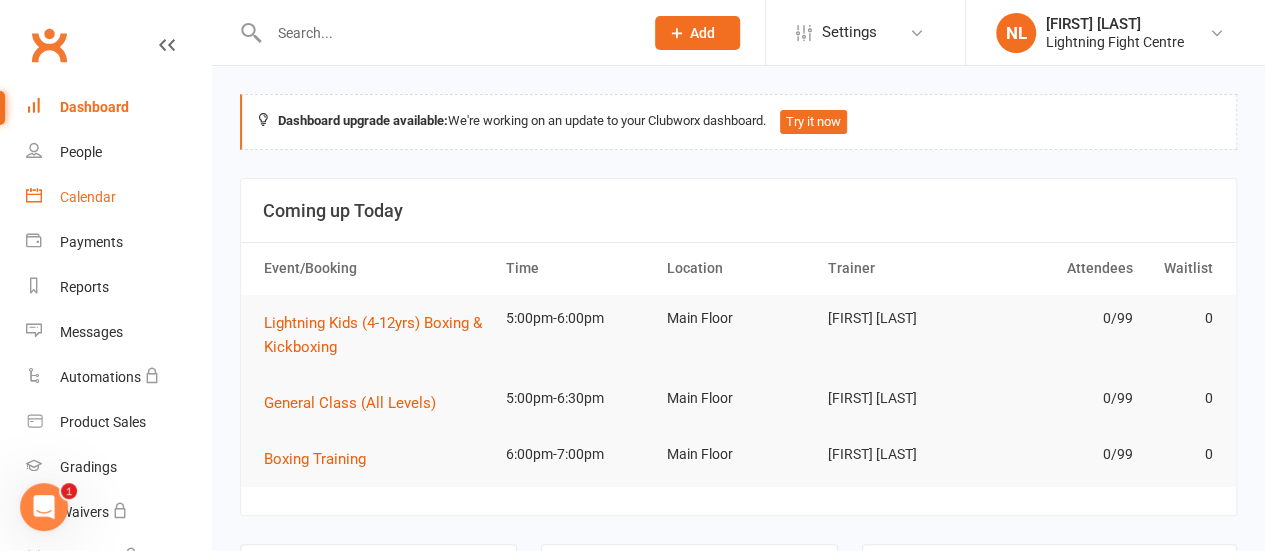 click on "Calendar" at bounding box center (118, 197) 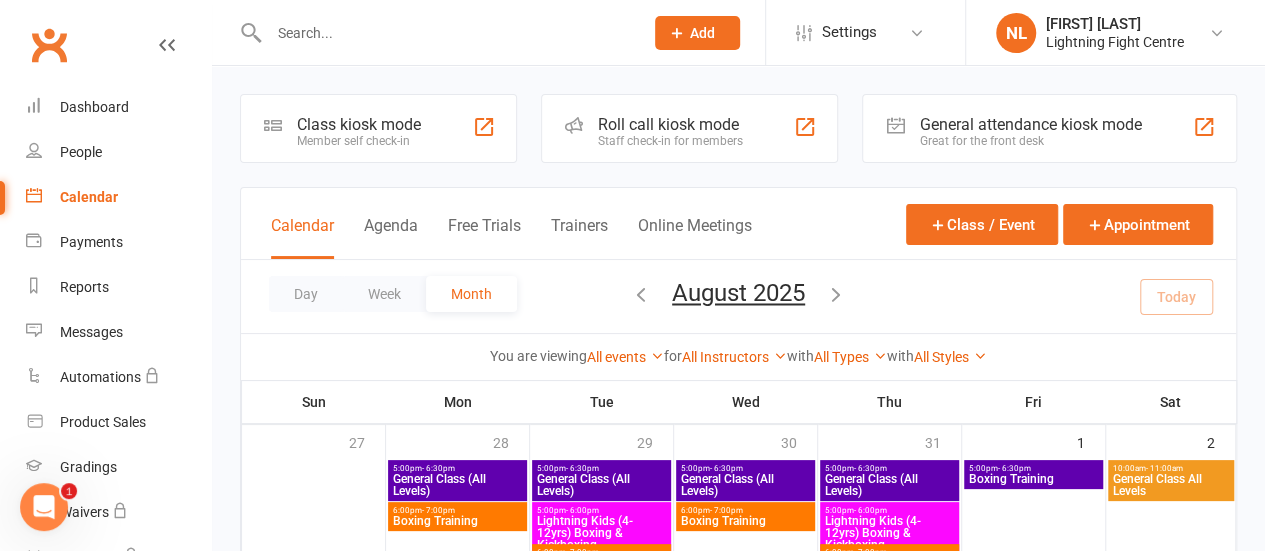 click on "Class kiosk mode" at bounding box center (359, 124) 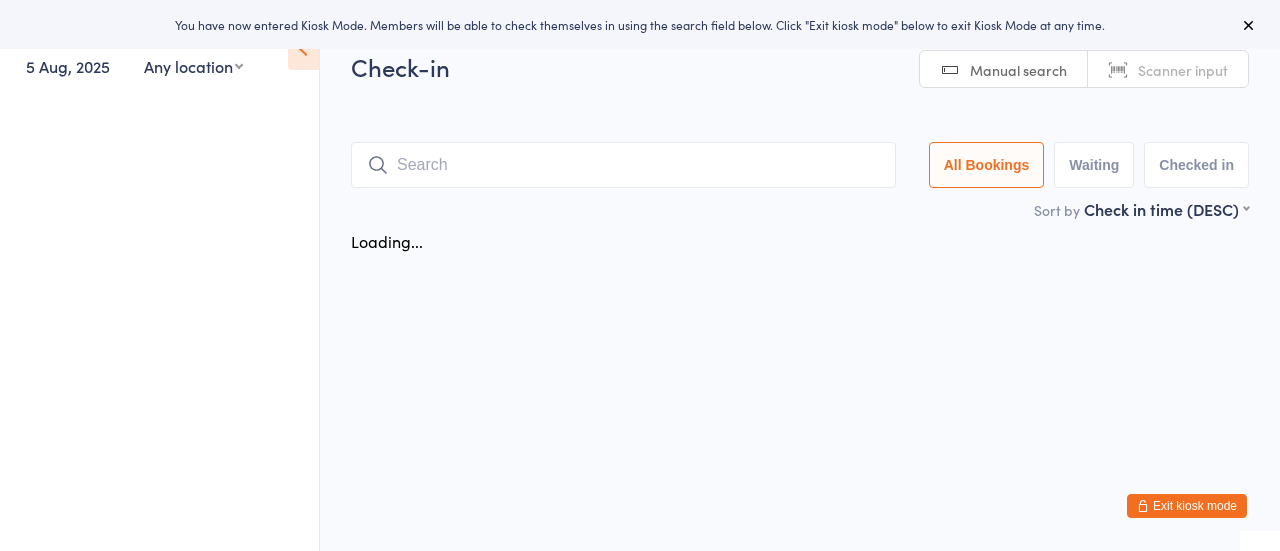 scroll, scrollTop: 0, scrollLeft: 0, axis: both 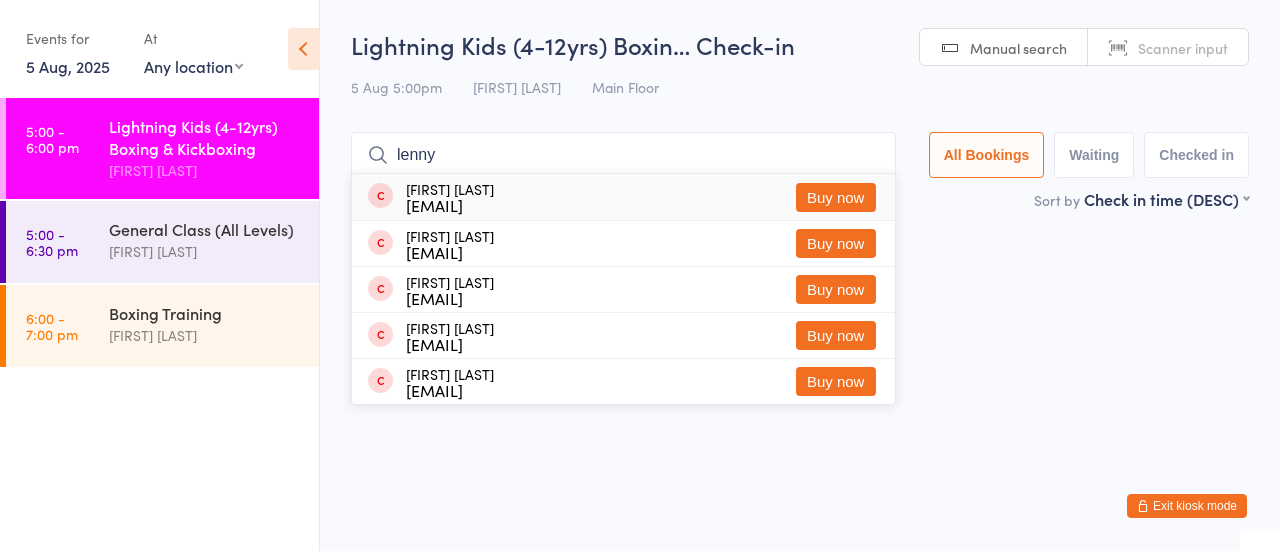 type on "lenny" 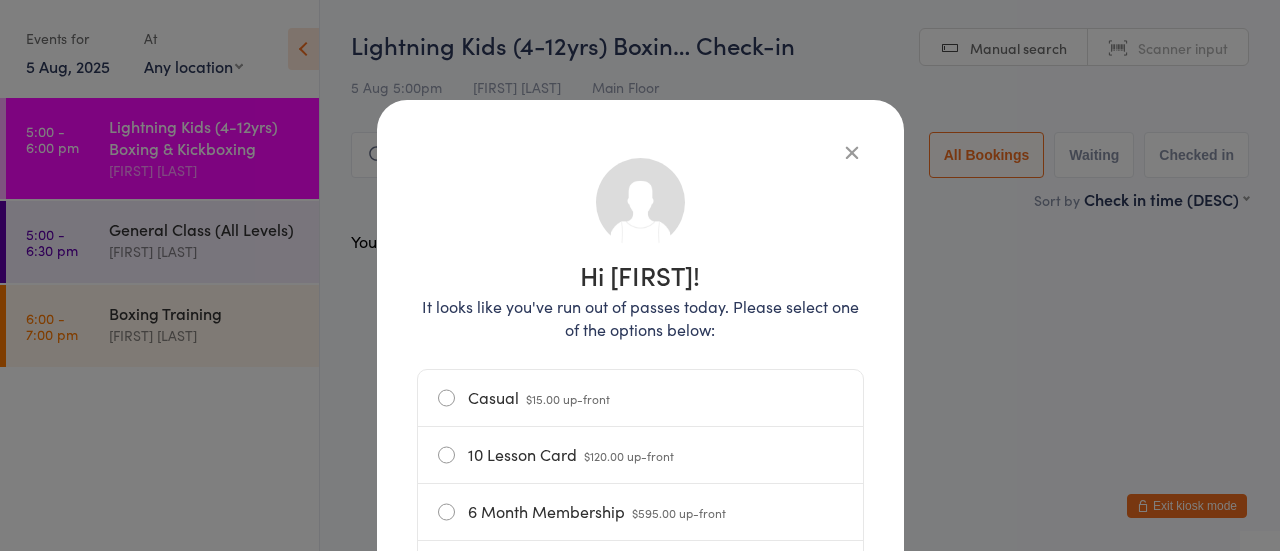 click on "Casual  $15.00 up-front" at bounding box center (640, 398) 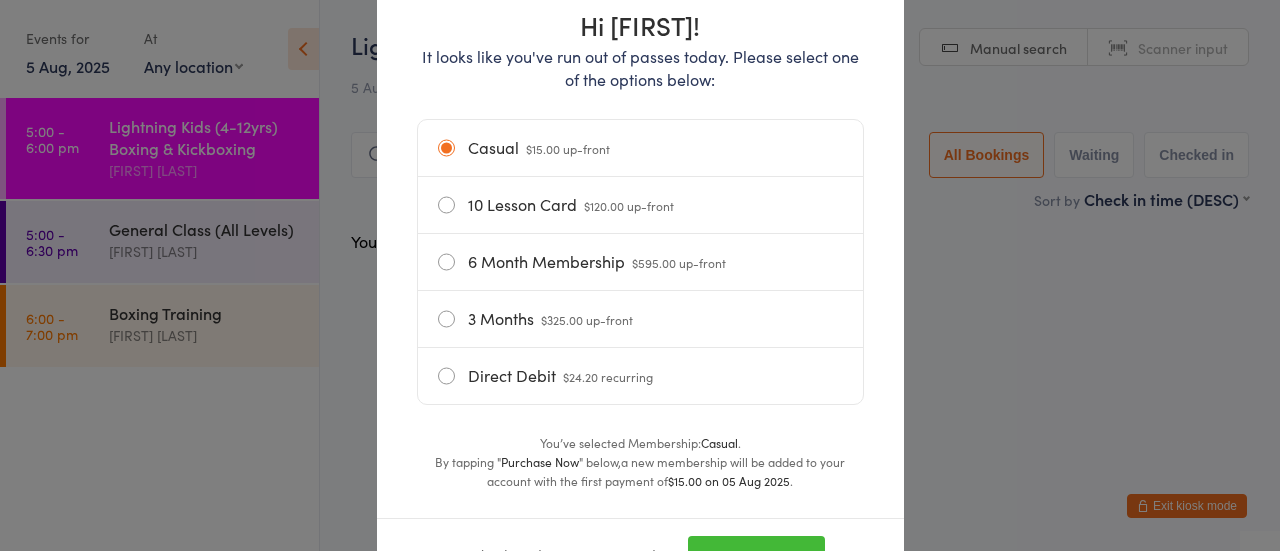 scroll, scrollTop: 340, scrollLeft: 0, axis: vertical 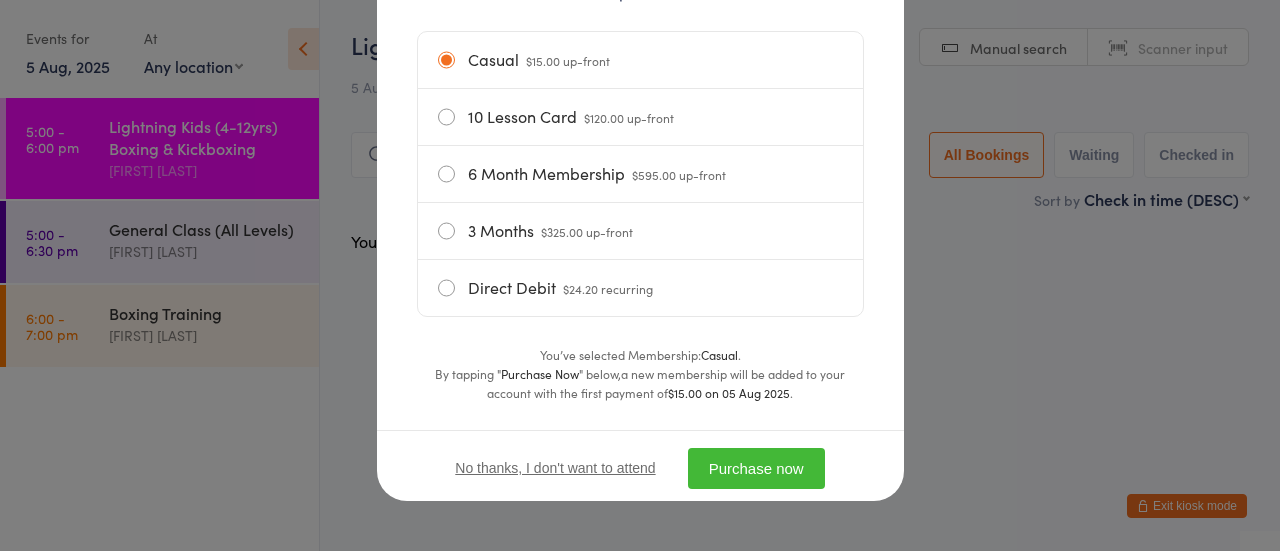 click on "Purchase now" at bounding box center [756, 468] 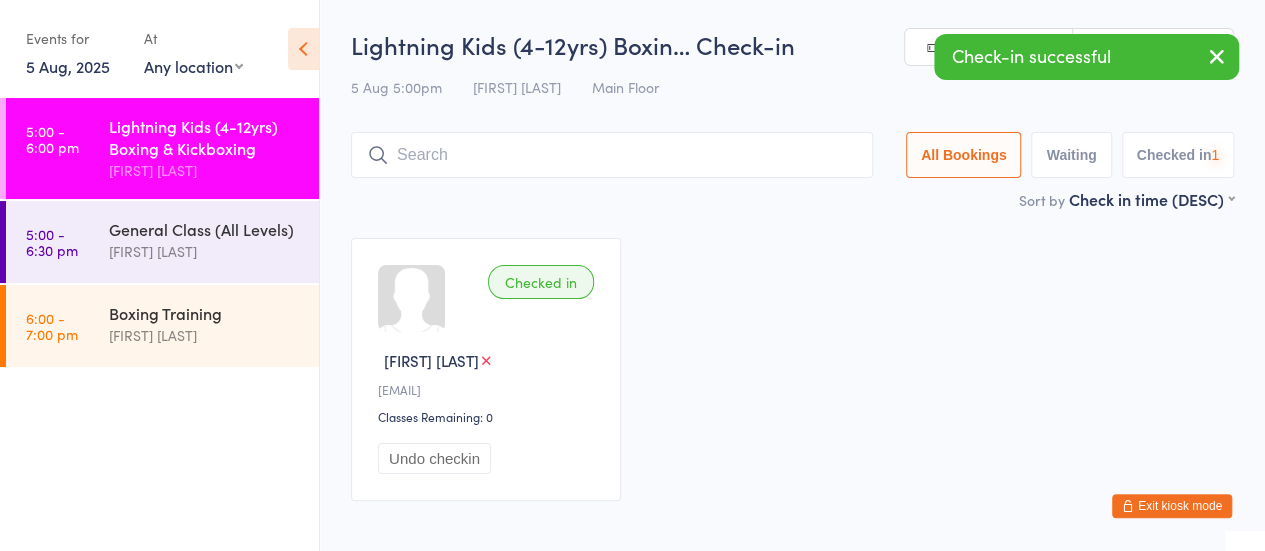 click on "[FIRST] [LAST]" at bounding box center (205, 251) 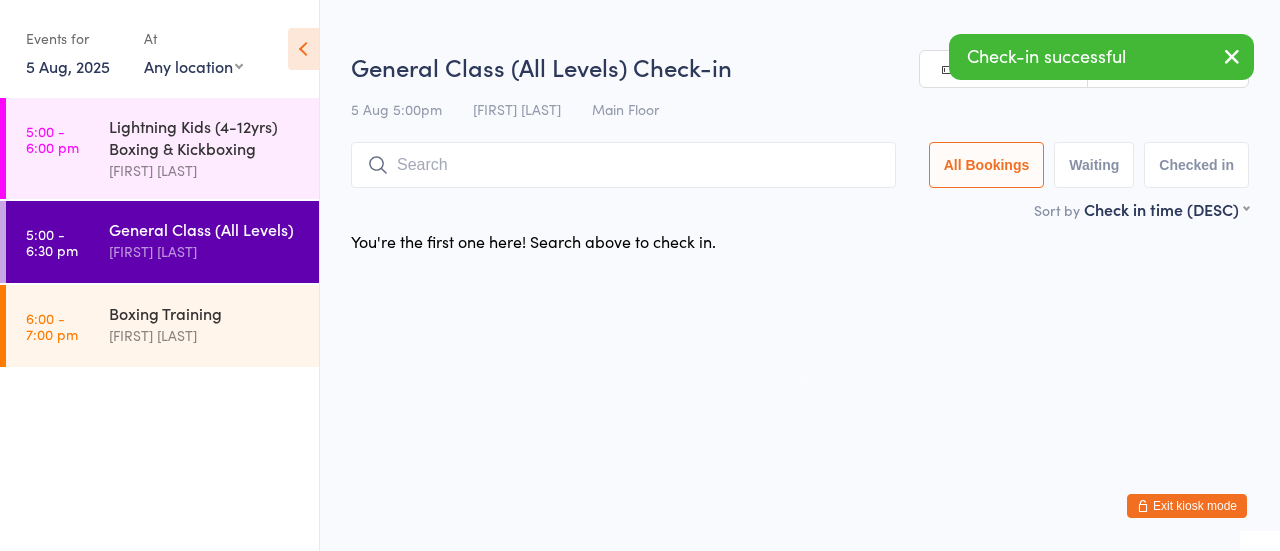 click at bounding box center (623, 165) 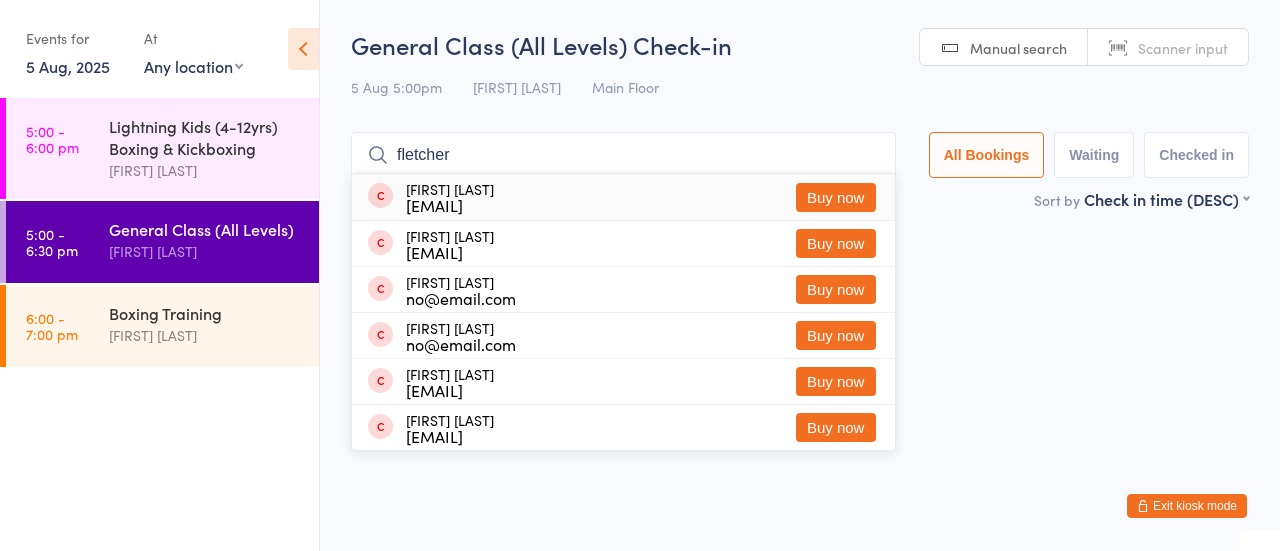 type on "fletcher" 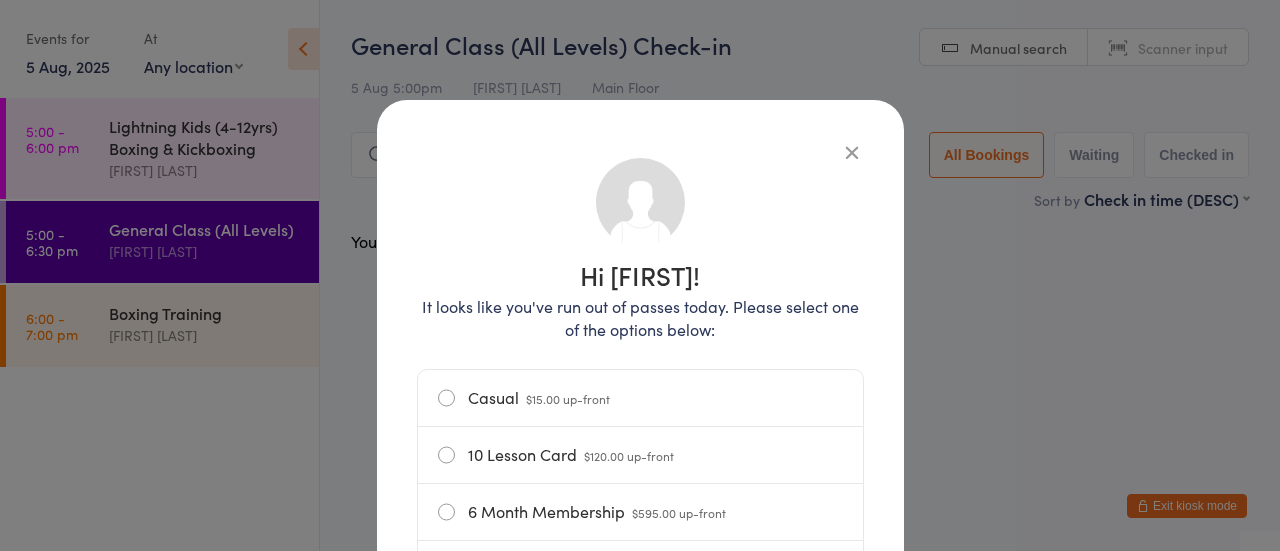 click on "Casual  $15.00 up-front" at bounding box center [640, 398] 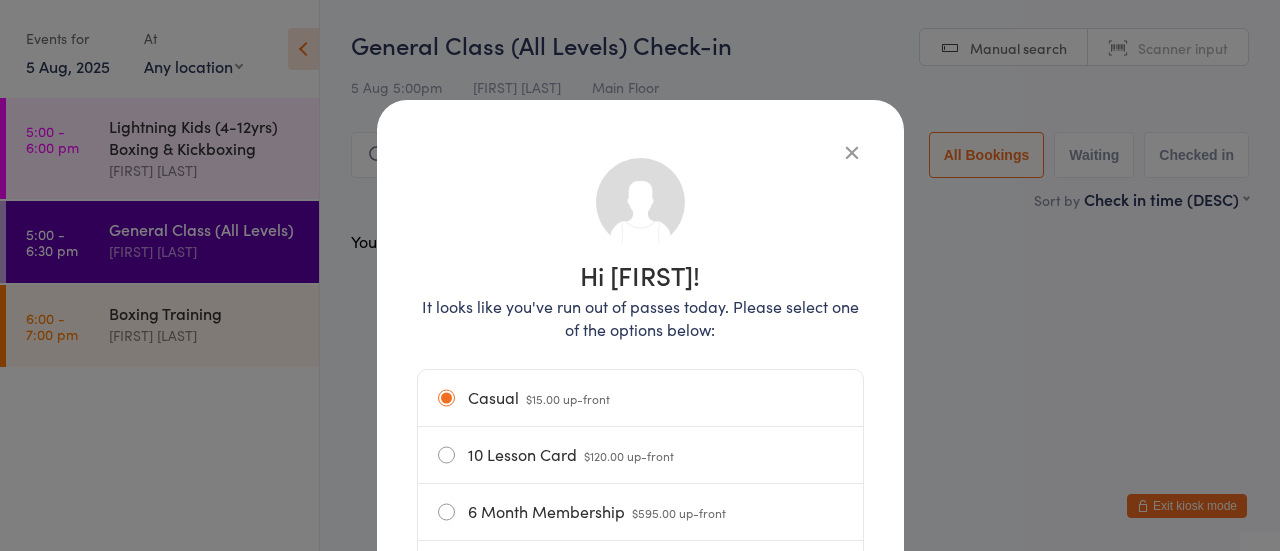click on "10 Lesson Card  $120.00 up-front" at bounding box center (640, 455) 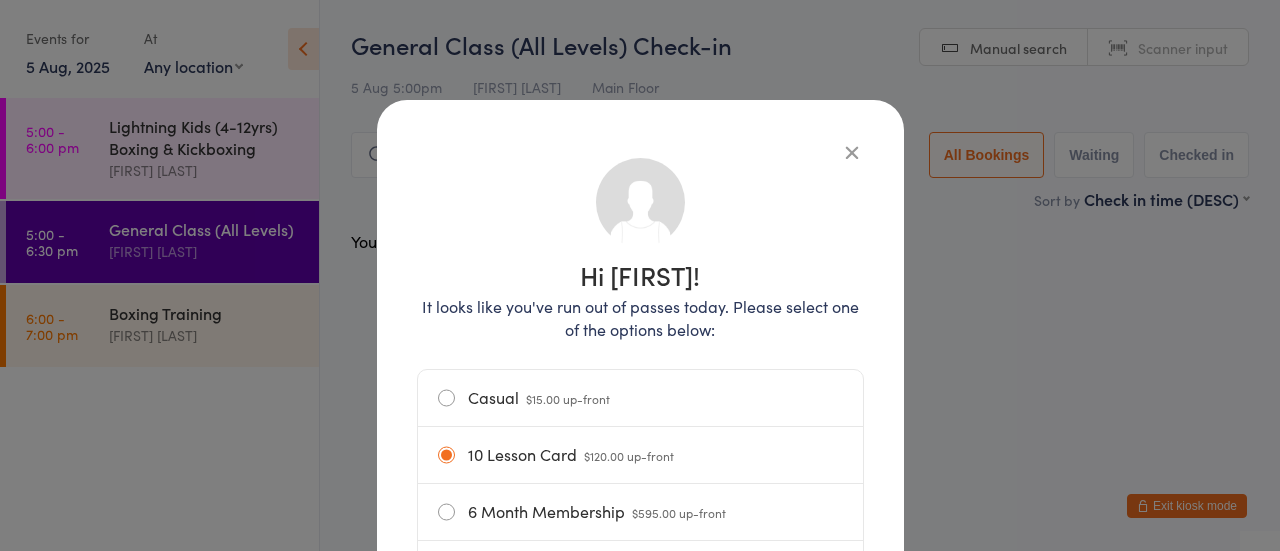 click on "Casual  $15.00 up-front" at bounding box center (640, 398) 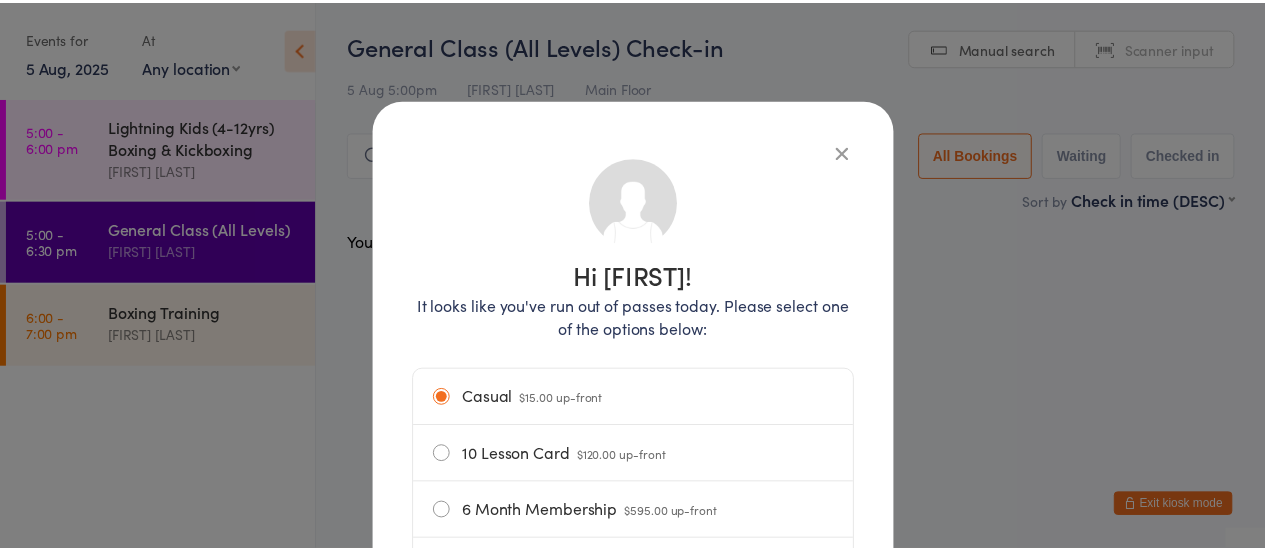 scroll, scrollTop: 340, scrollLeft: 0, axis: vertical 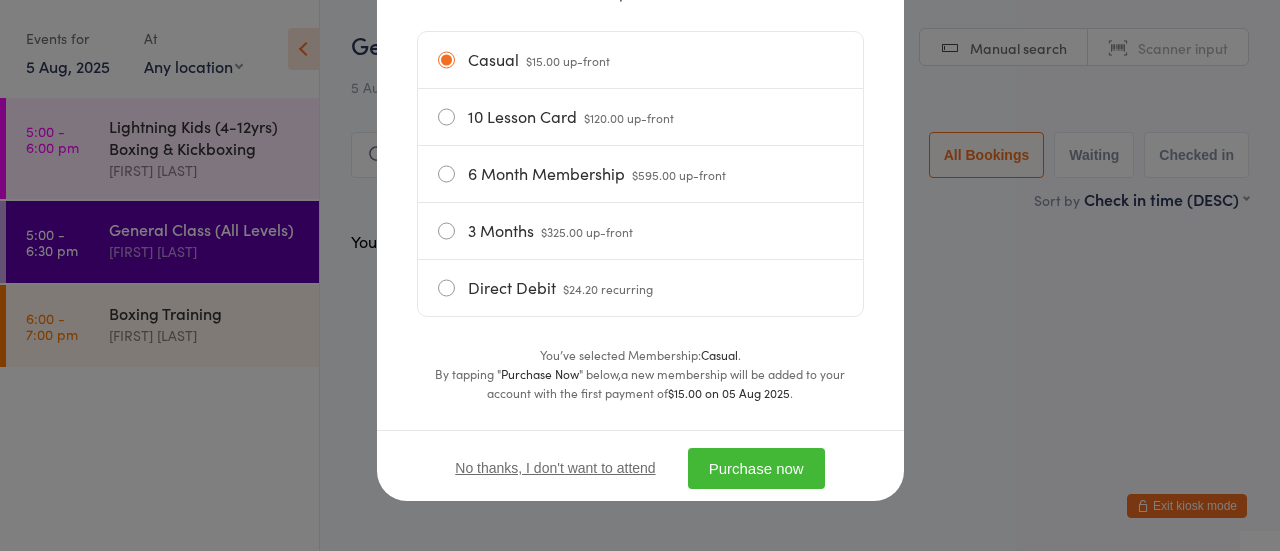 click on "Purchase now" at bounding box center (756, 468) 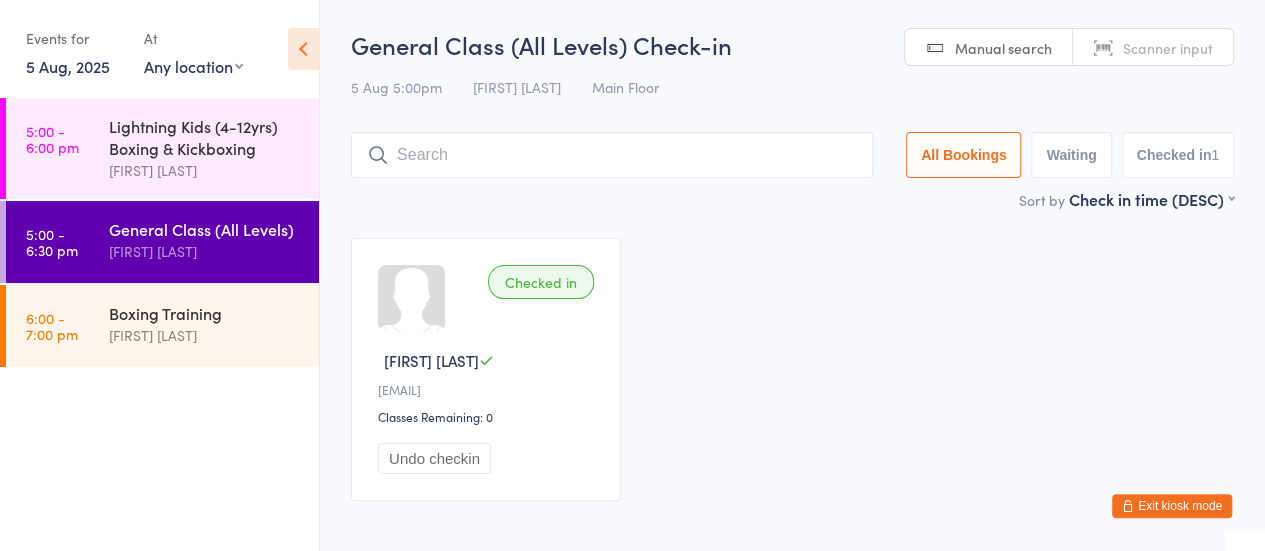 click at bounding box center (612, 155) 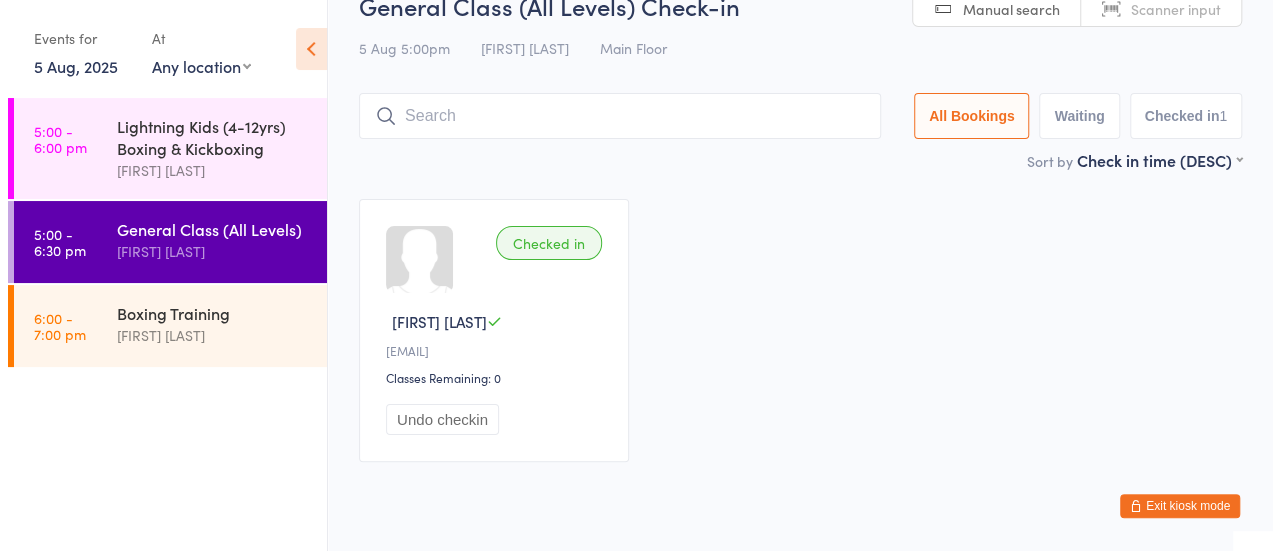 scroll, scrollTop: 88, scrollLeft: 0, axis: vertical 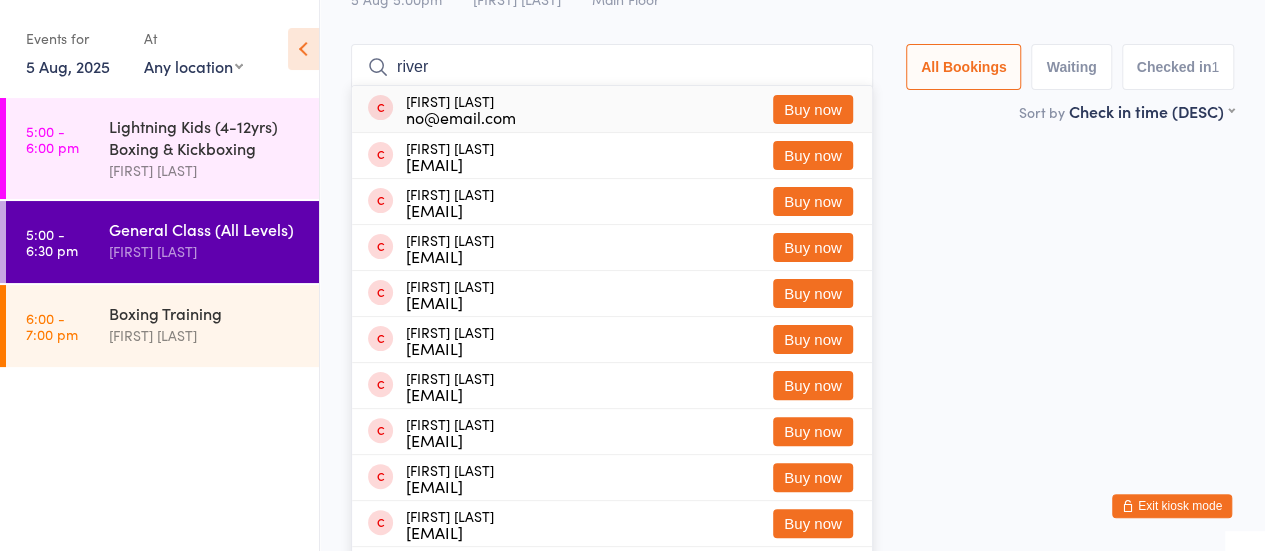 type on "river" 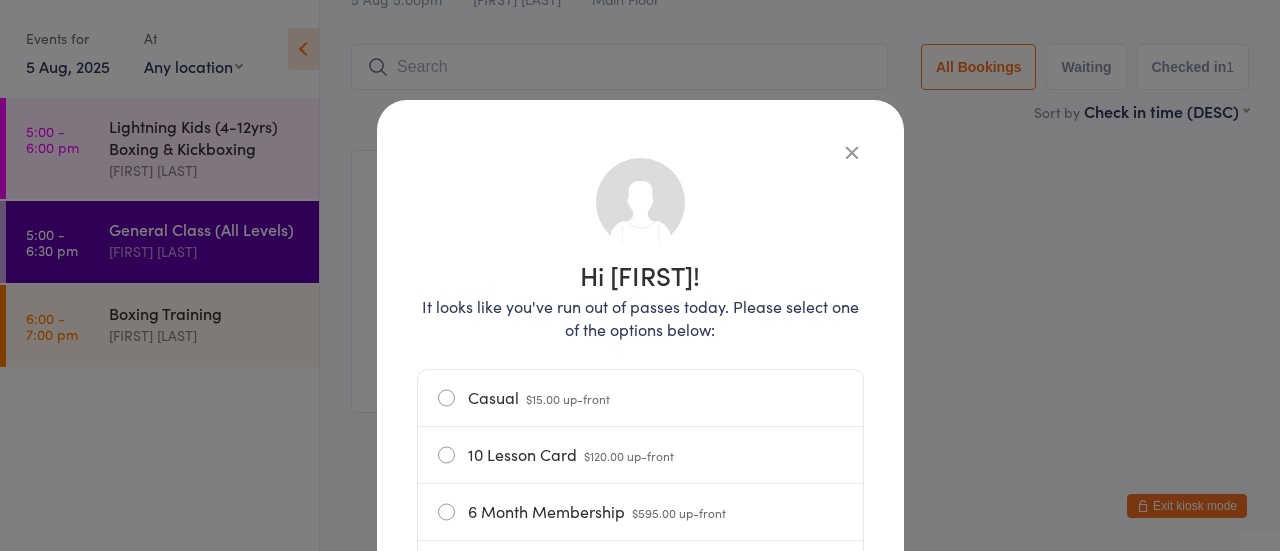 click on "Casual  $15.00 up-front" at bounding box center [640, 398] 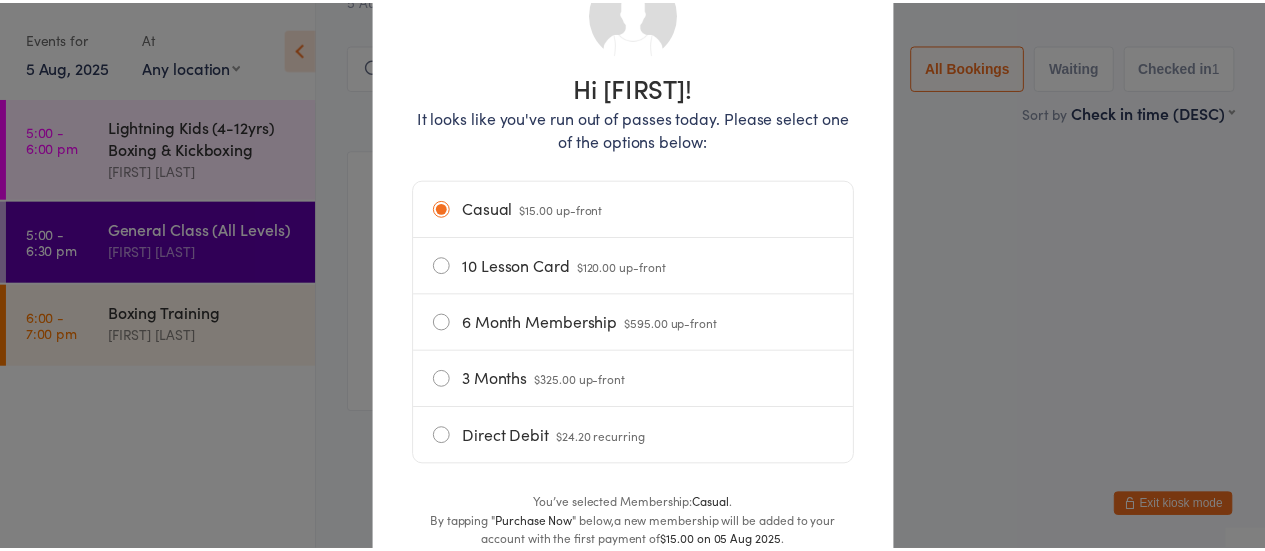 scroll, scrollTop: 340, scrollLeft: 0, axis: vertical 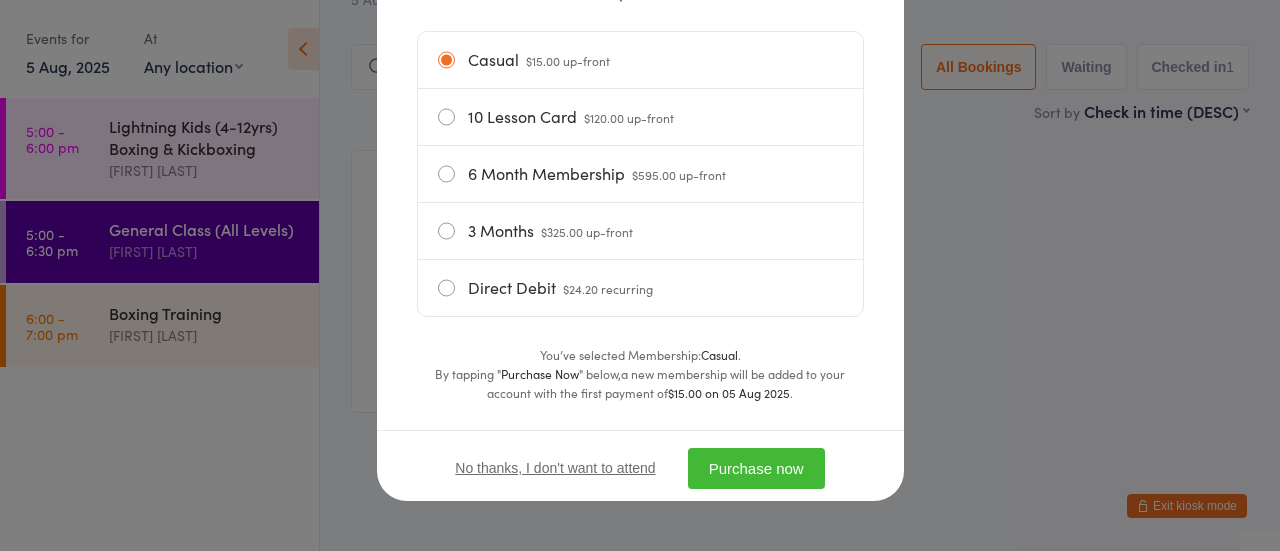 click on "Purchase now" at bounding box center (756, 468) 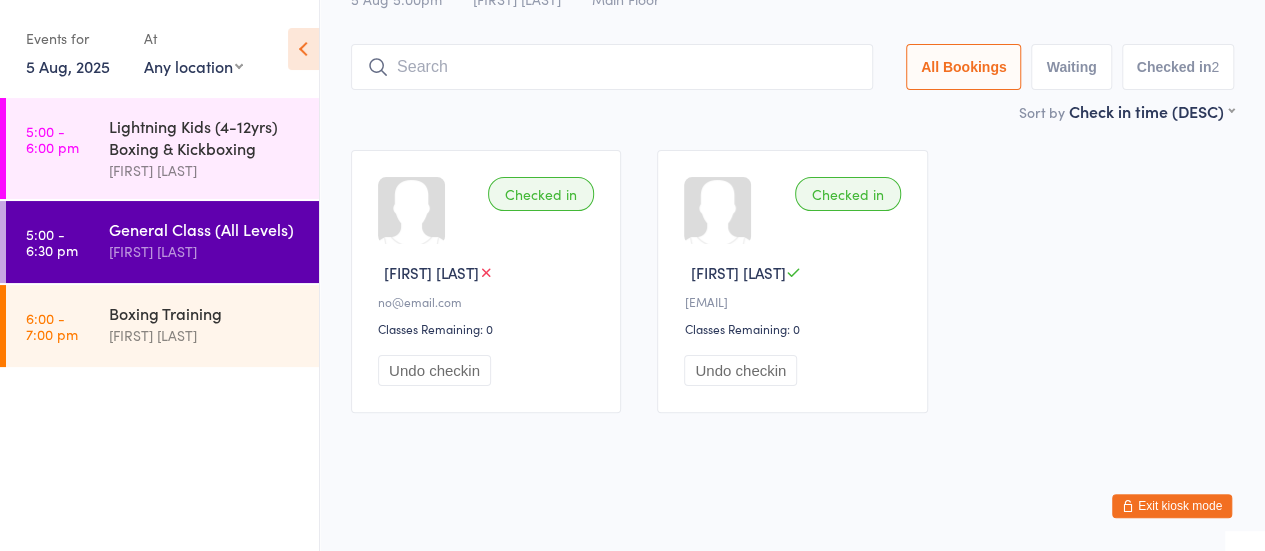 click at bounding box center [612, 67] 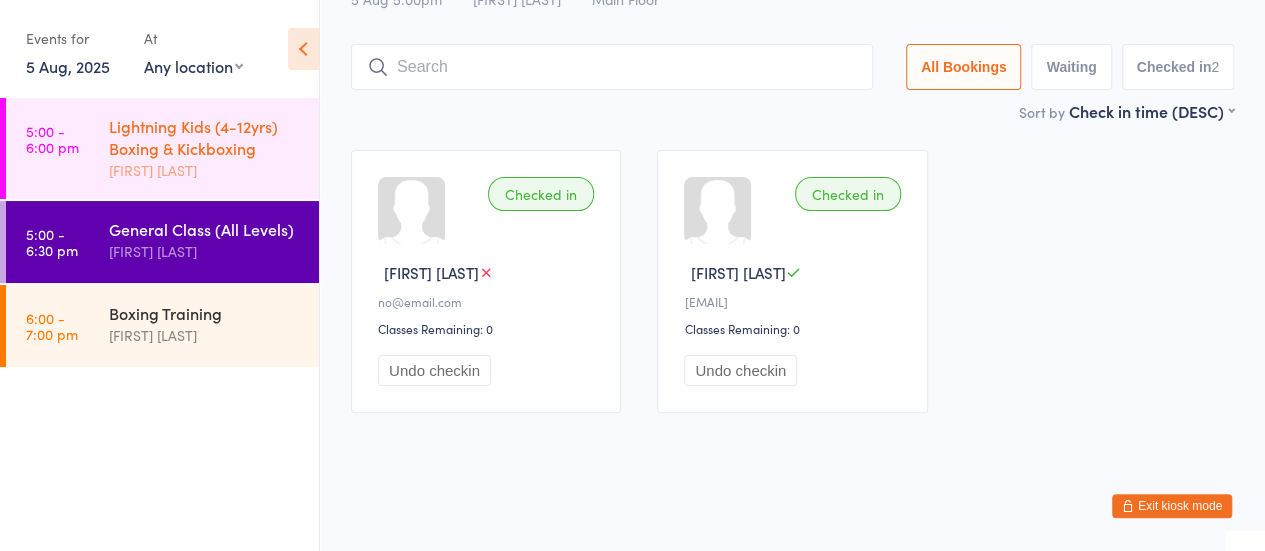 click on "Lightning Kids (4-12yrs) Boxing & Kickboxing" at bounding box center (205, 137) 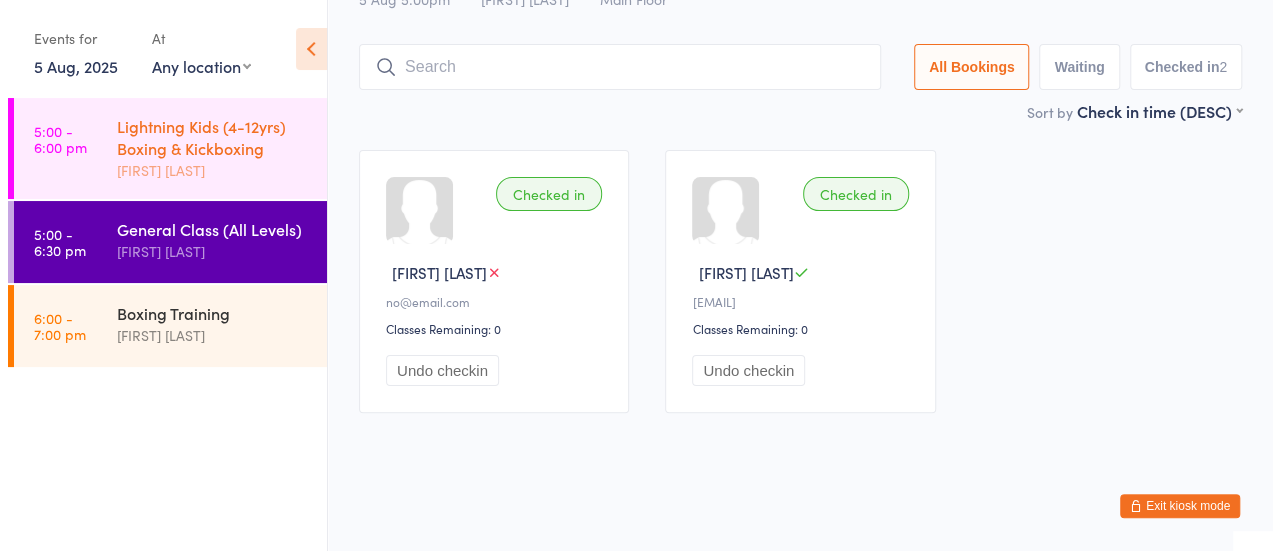 scroll, scrollTop: 0, scrollLeft: 0, axis: both 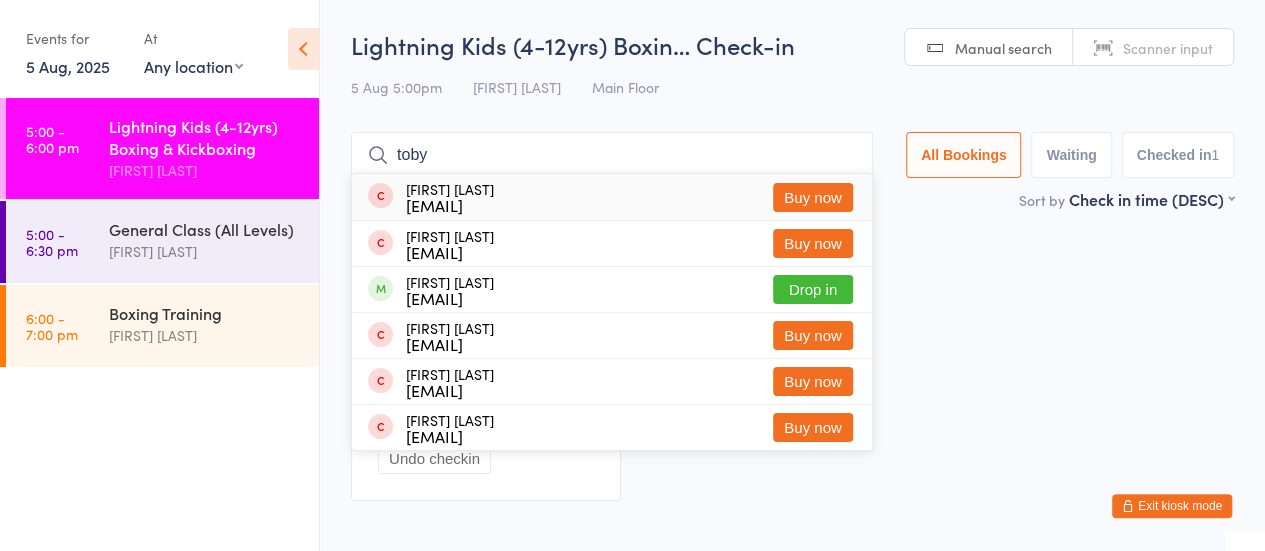 type on "toby" 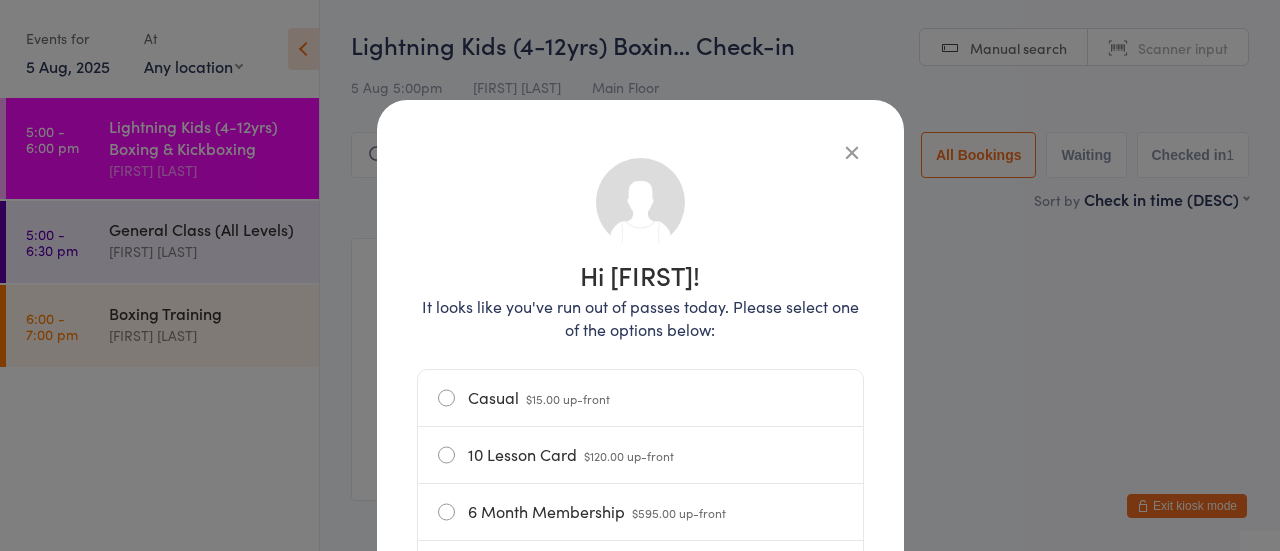 click on "Casual  $15.00 up-front" at bounding box center (640, 398) 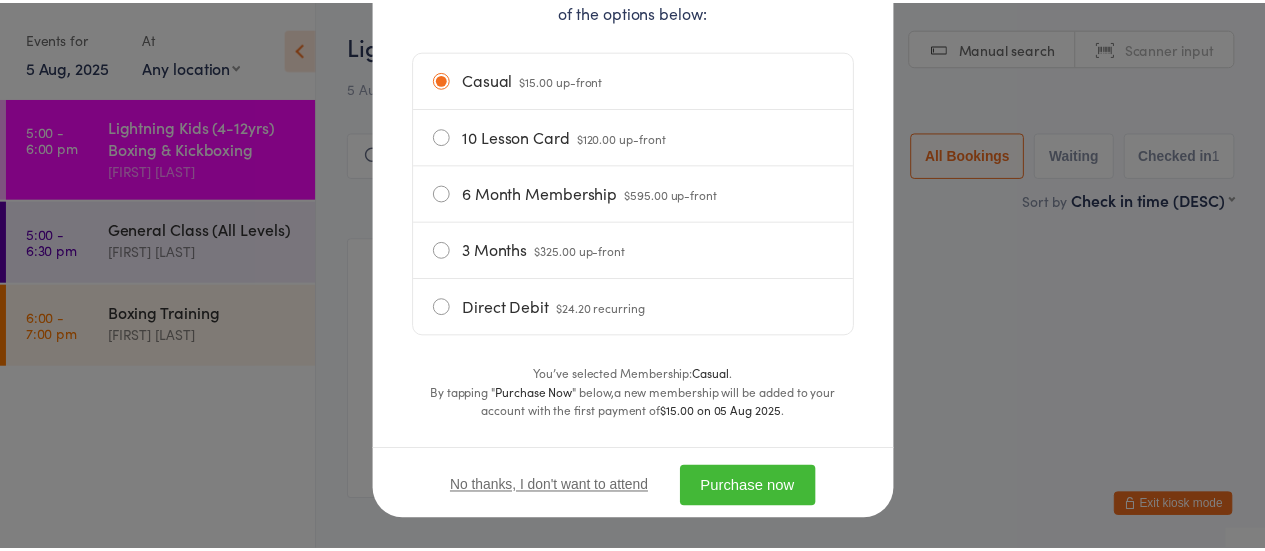 scroll, scrollTop: 340, scrollLeft: 0, axis: vertical 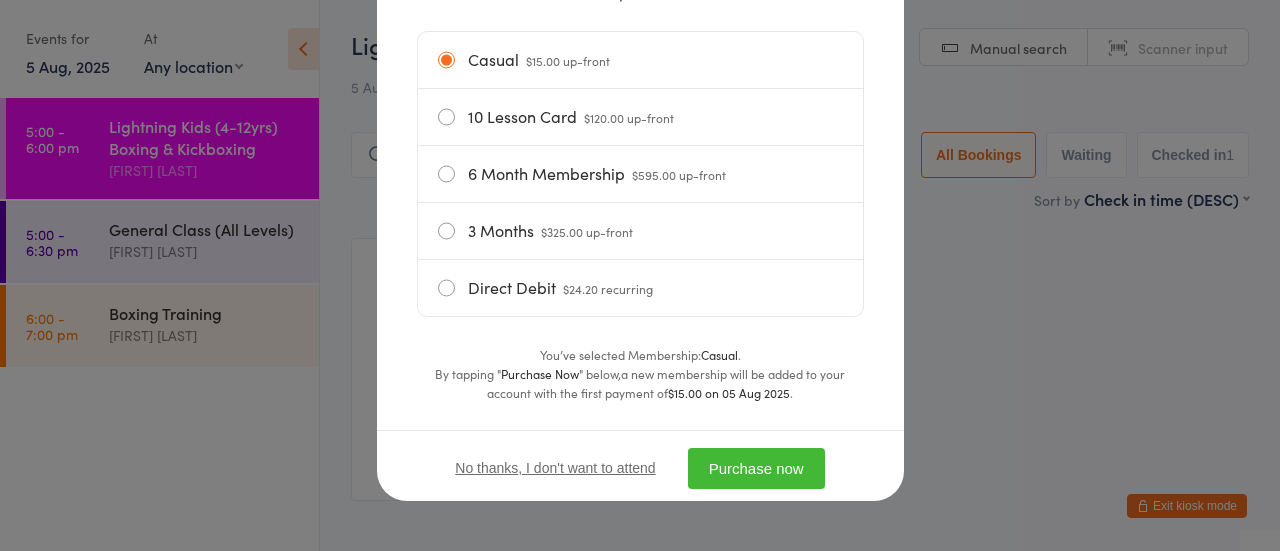 click on "Purchase now" at bounding box center (756, 468) 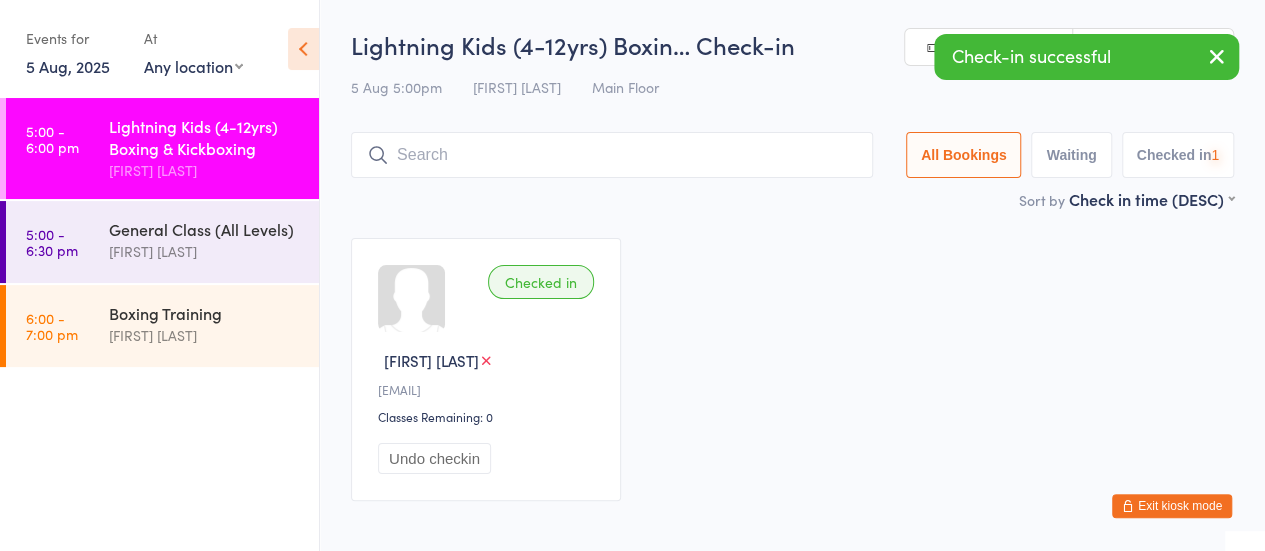 click at bounding box center [612, 155] 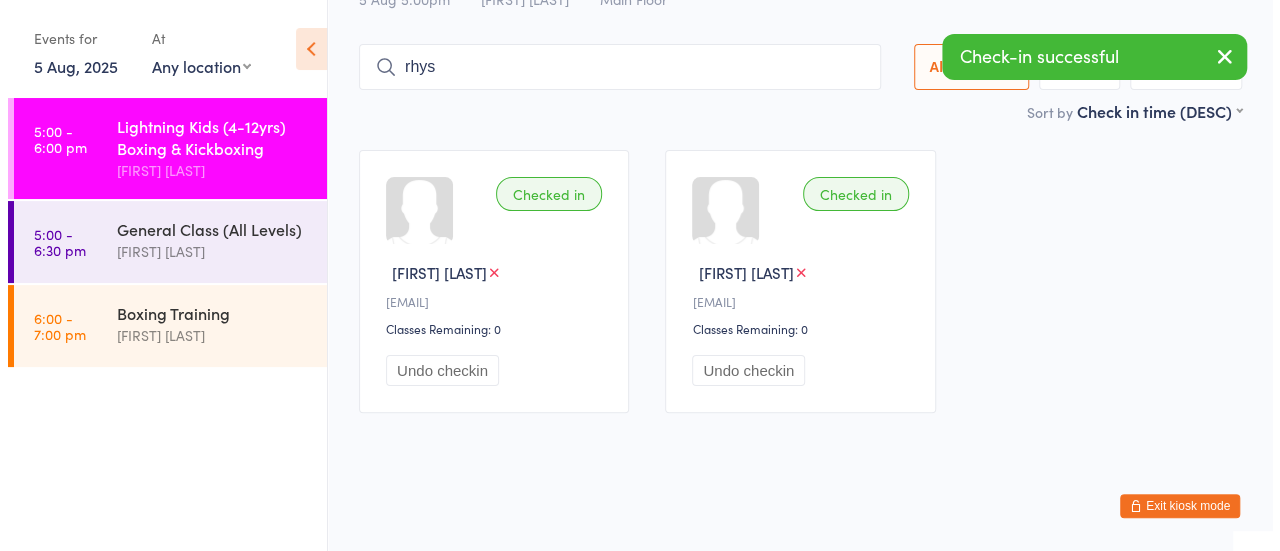 scroll, scrollTop: 0, scrollLeft: 0, axis: both 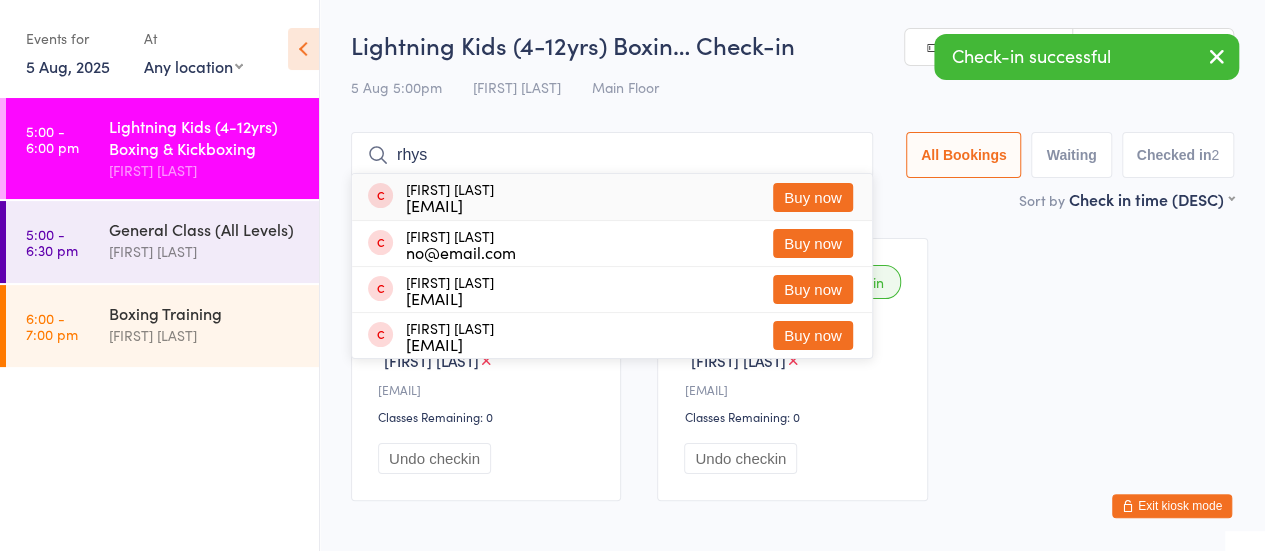 type on "rhys" 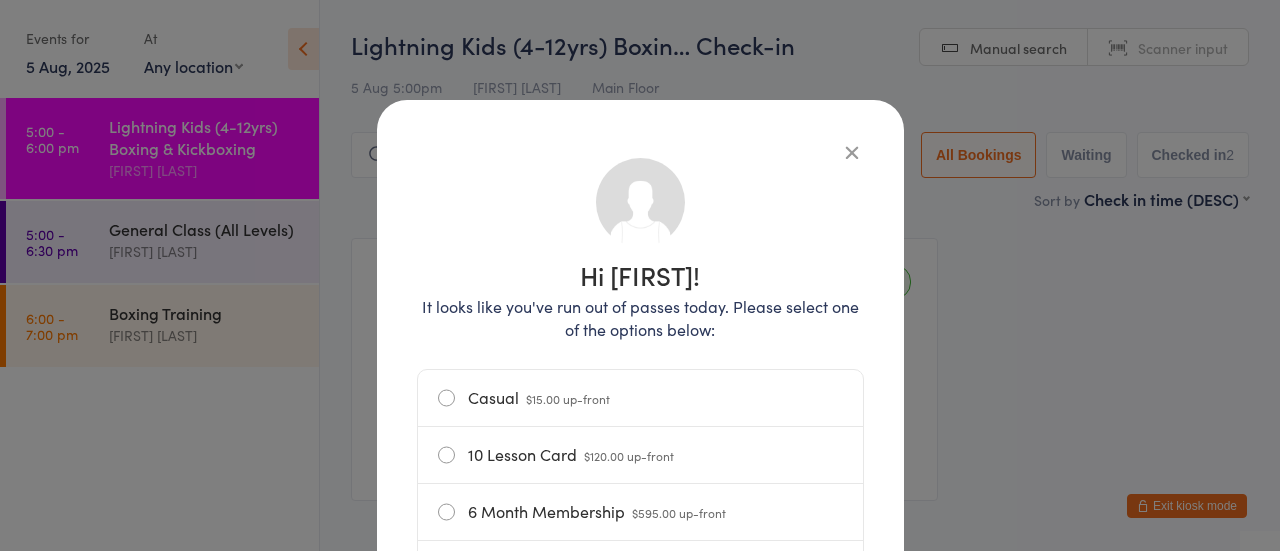 click on "Casual  $15.00 up-front" at bounding box center (640, 398) 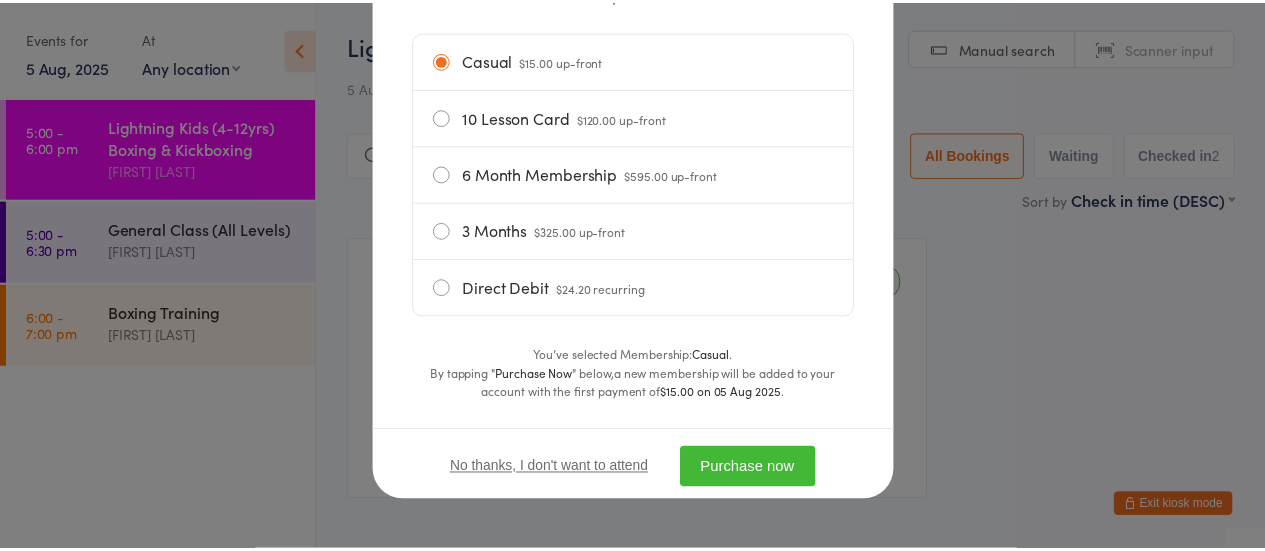 scroll, scrollTop: 340, scrollLeft: 0, axis: vertical 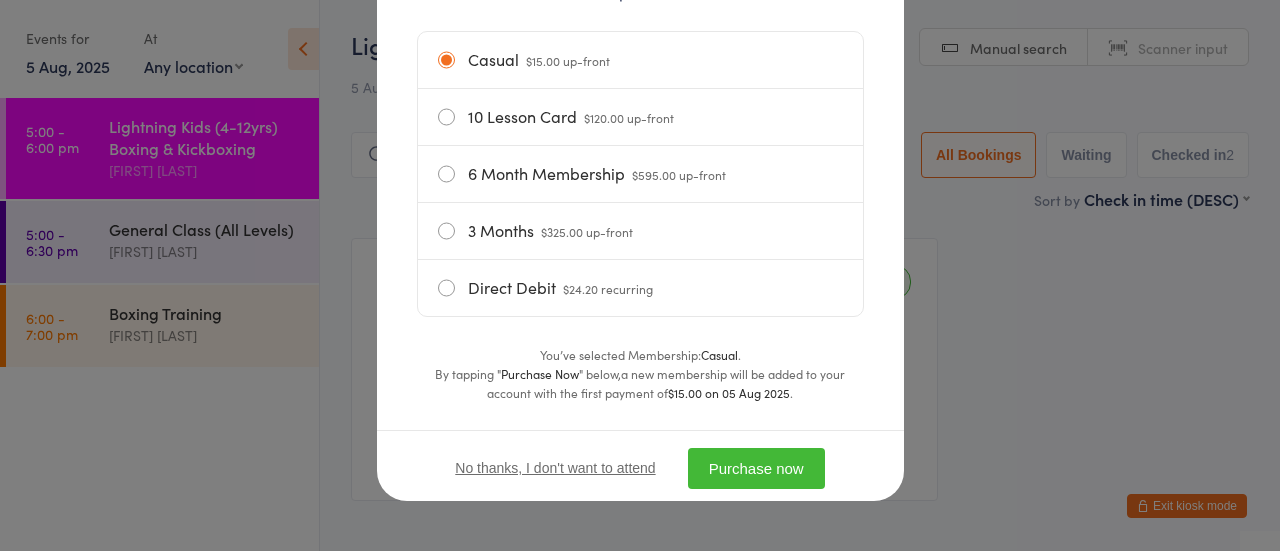 click on "Hi [FIRST]! It looks like you've run out of passes today. Please select one of the options below: Casual  $15.00 up-front 10 Lesson Card  $120.00 up-front 6 Month Membership  $595.00 up-front 3 Months  $325.00 up-front Direct Debit  $24.20 recurring You’ve selected Membership:  Casual . By tapping " Purchase Now " below,  a new membership will be added to your account with the first payment of  $15.00 on 05 Aug 2025 . No thanks, I don't want to attend Purchase now" at bounding box center [640, 161] 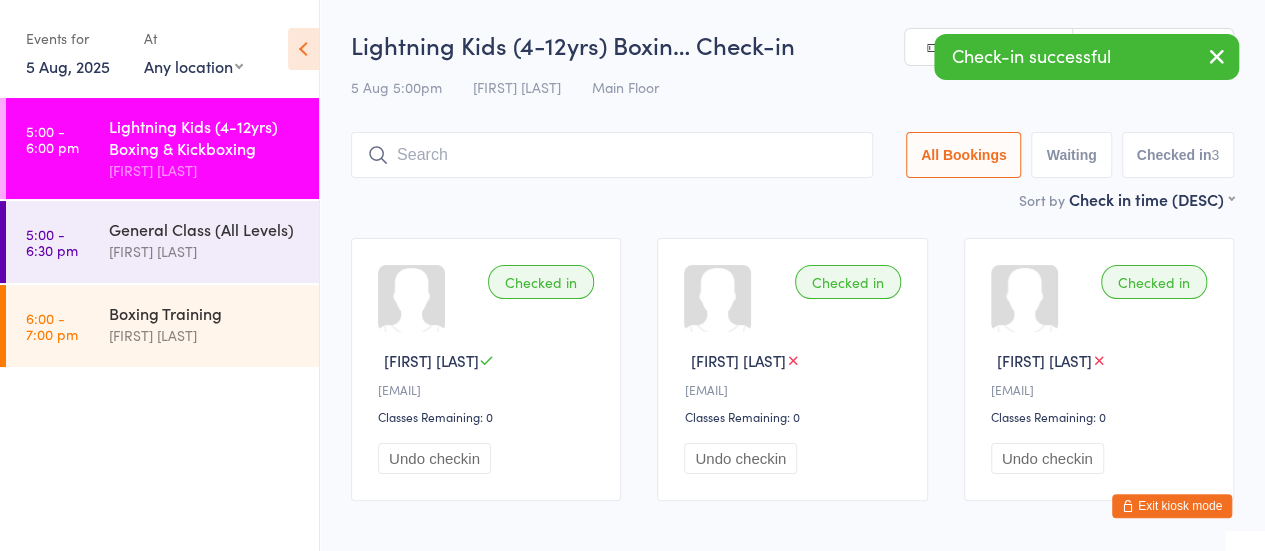 click at bounding box center (612, 155) 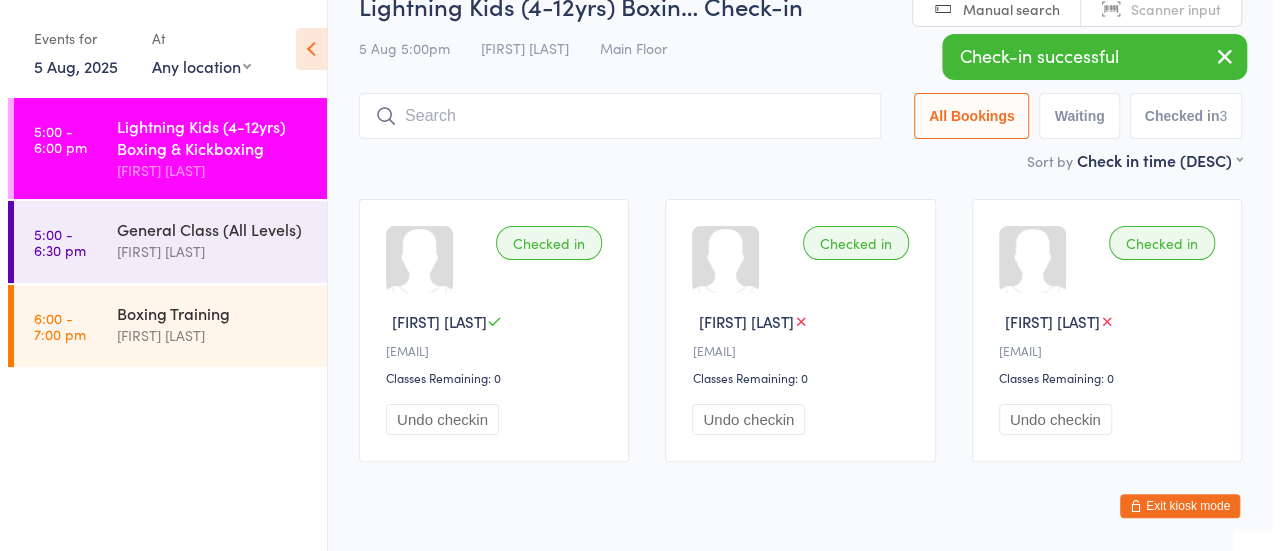 scroll, scrollTop: 88, scrollLeft: 0, axis: vertical 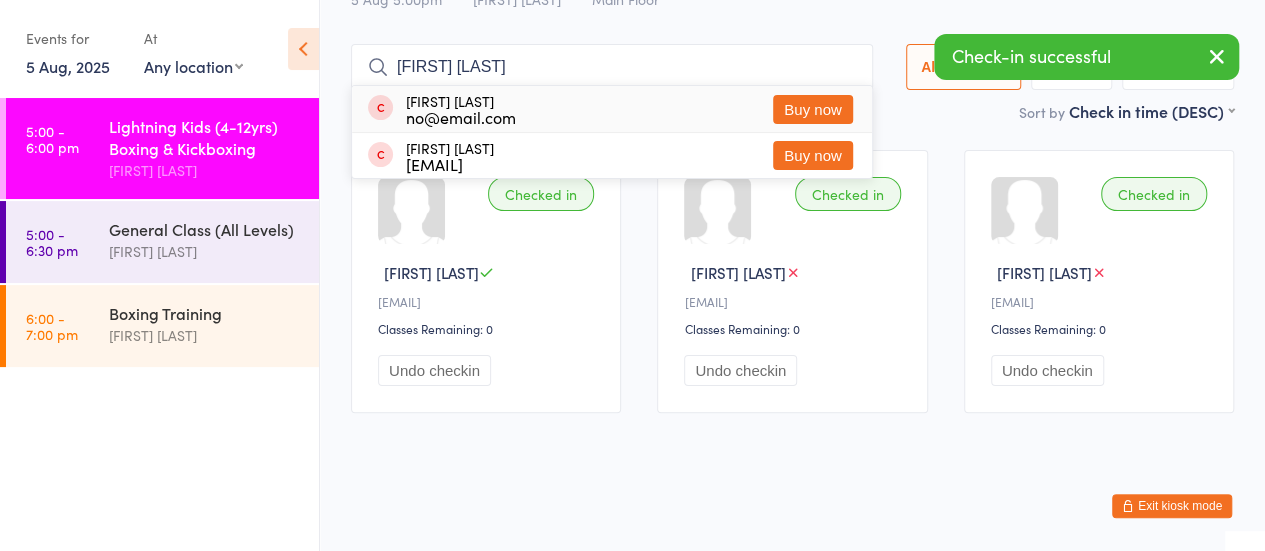 type on "[FIRST] [LAST]" 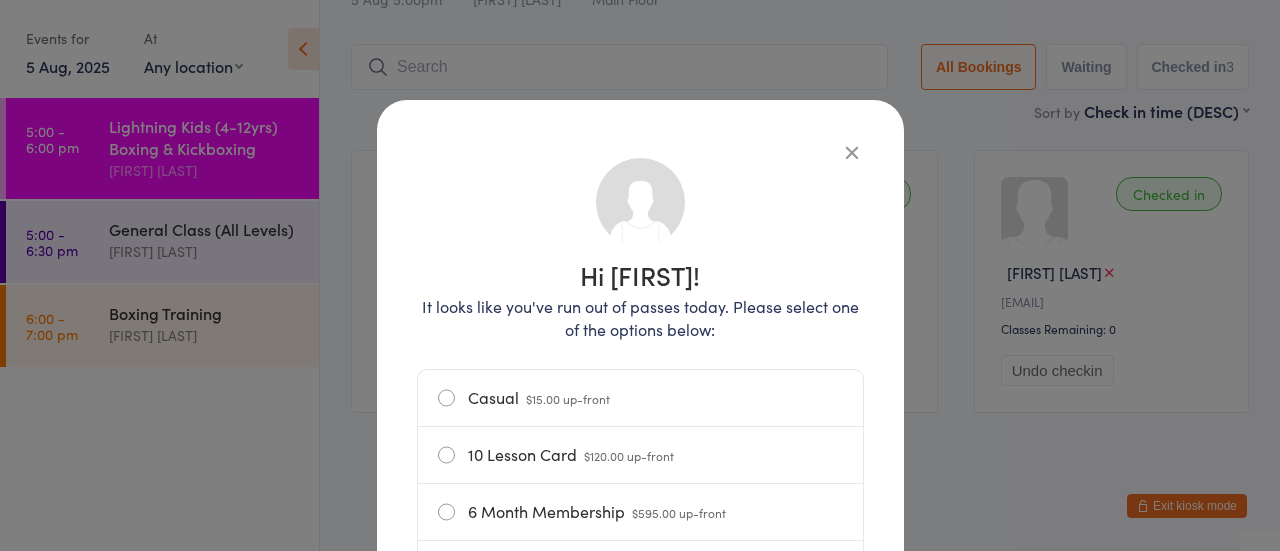 click on "$15.00 up-front" at bounding box center (568, 398) 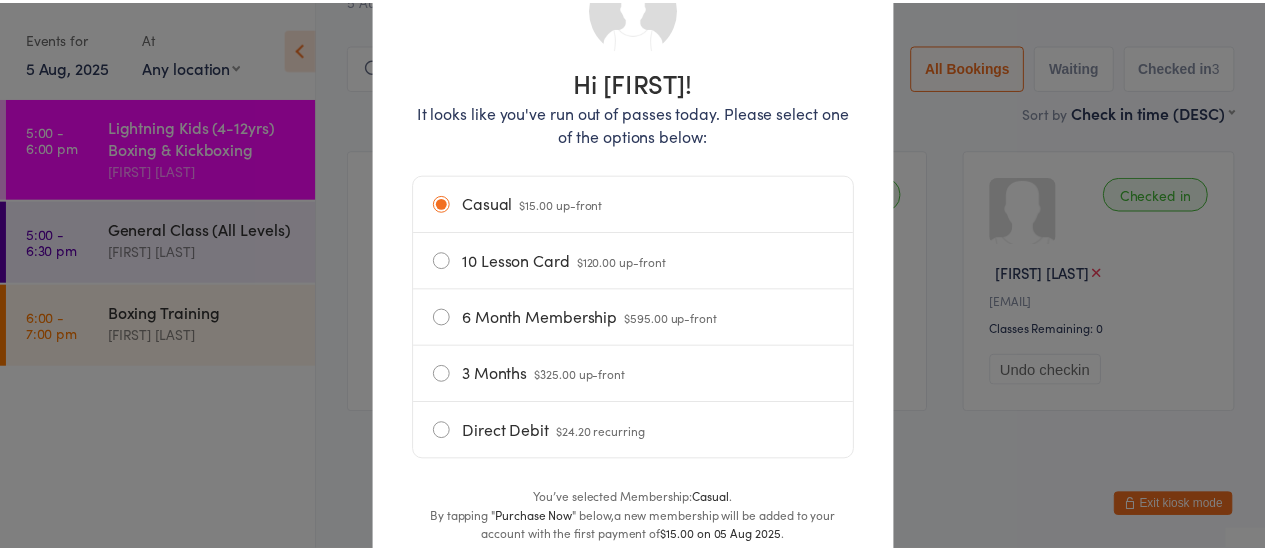 scroll, scrollTop: 340, scrollLeft: 0, axis: vertical 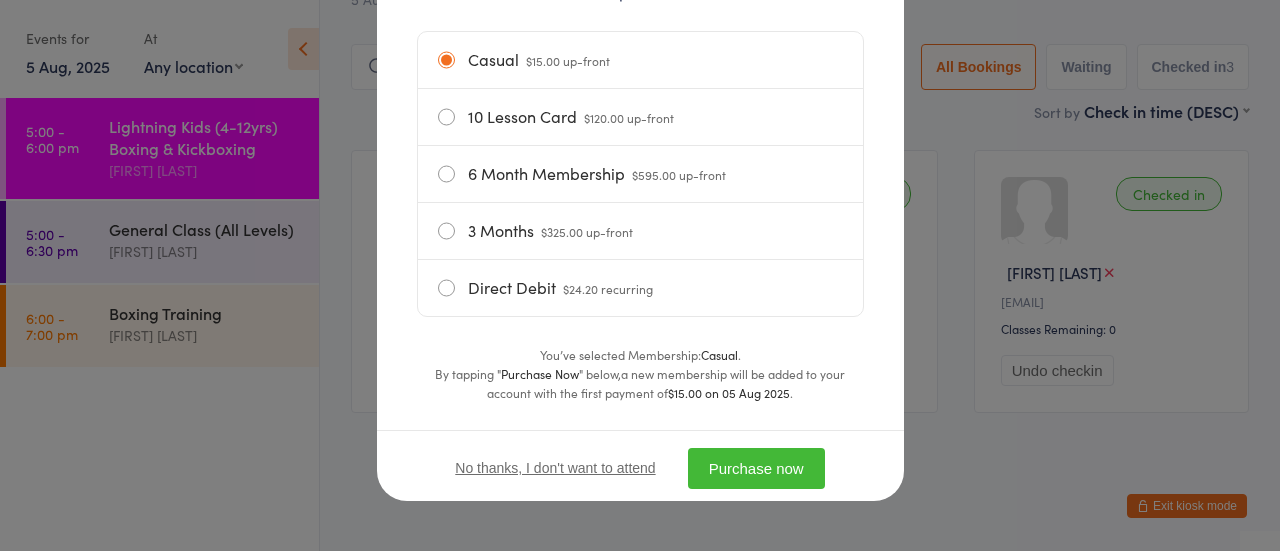click on "Purchase now" at bounding box center [756, 468] 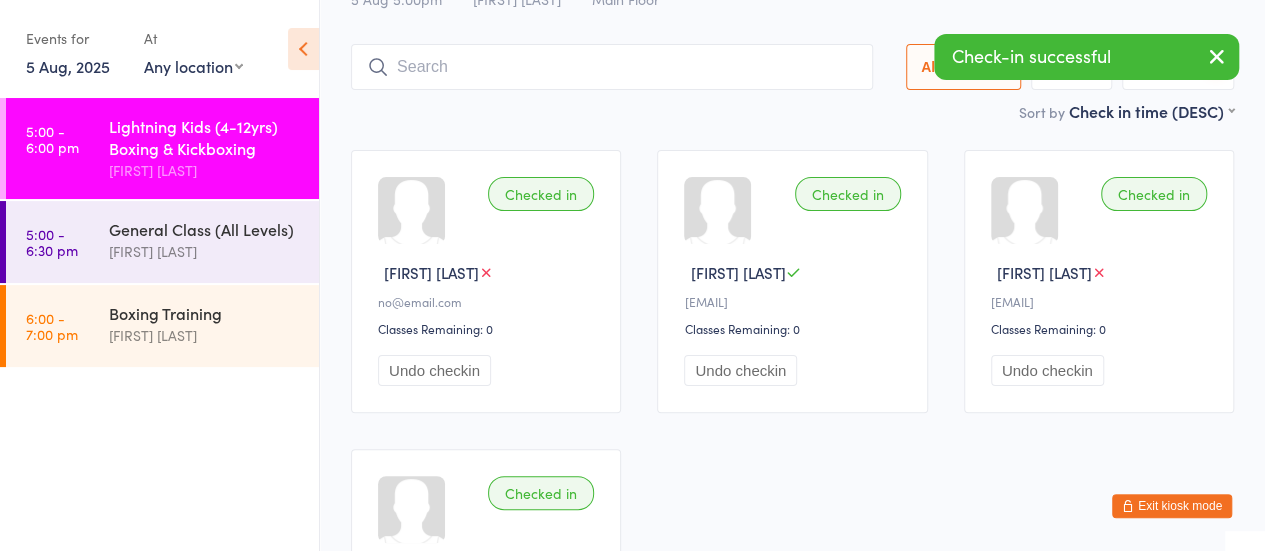 click at bounding box center [612, 67] 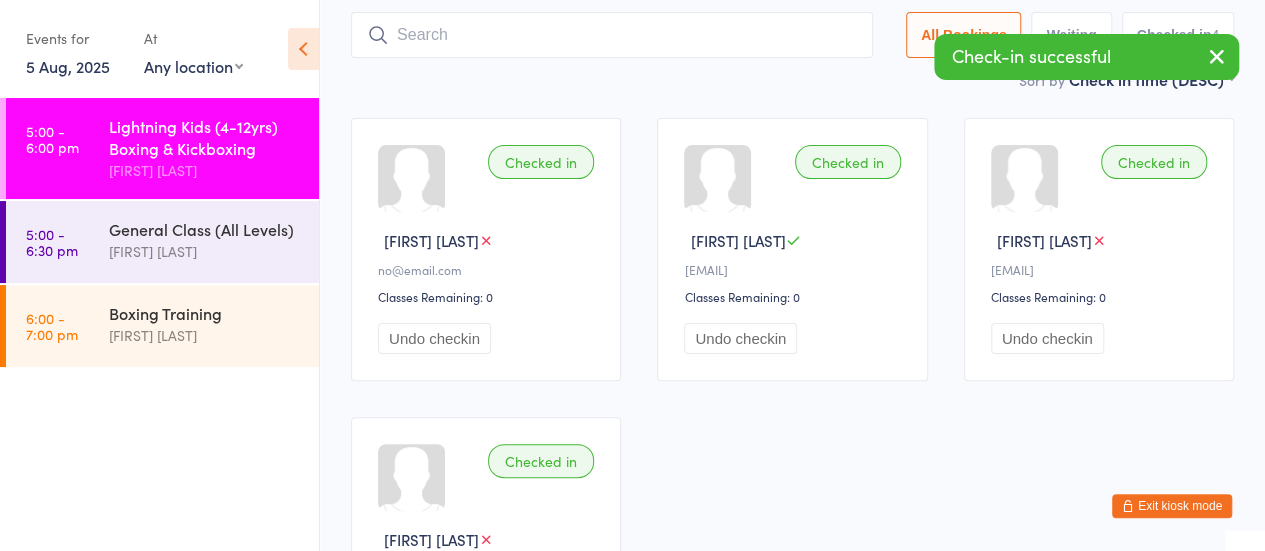 scroll, scrollTop: 132, scrollLeft: 0, axis: vertical 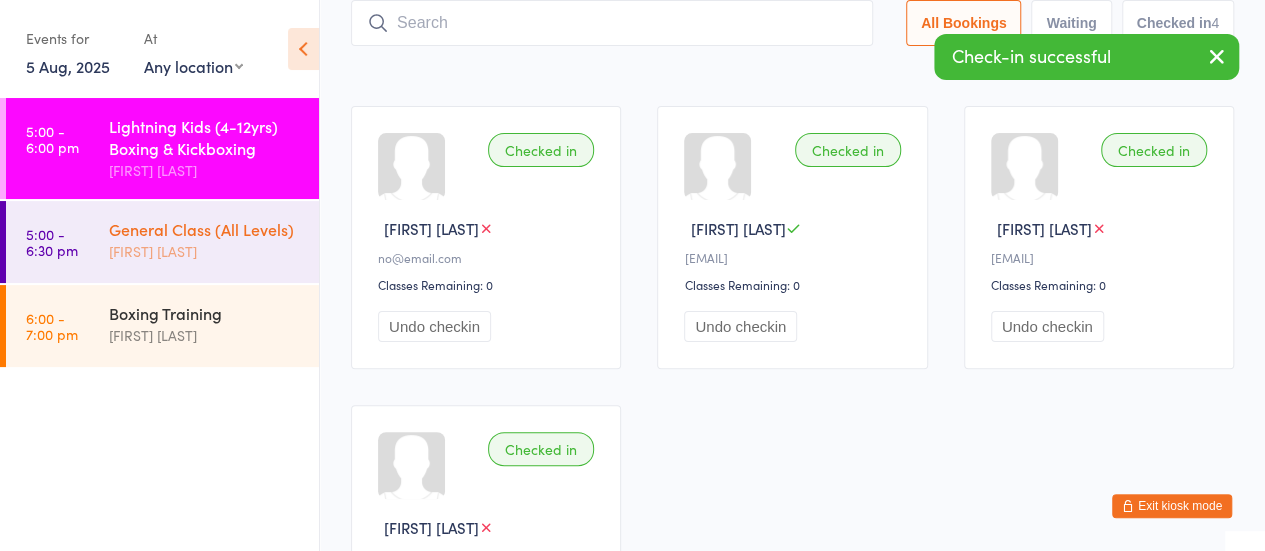 click on "General Class (All Levels)" at bounding box center (205, 229) 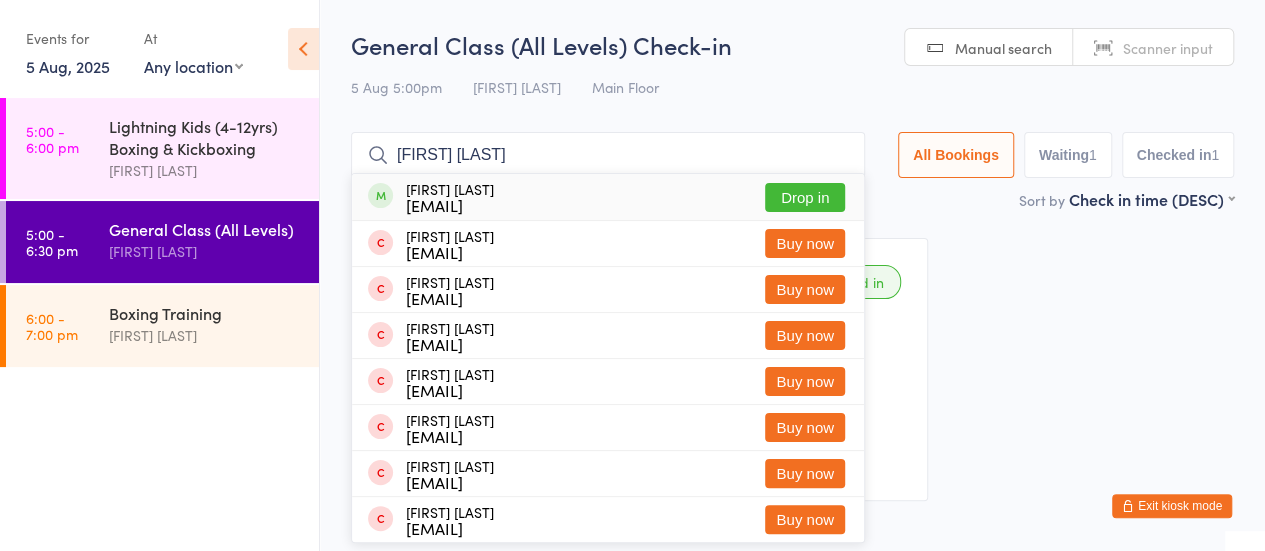 type on "[FIRST] [LAST]" 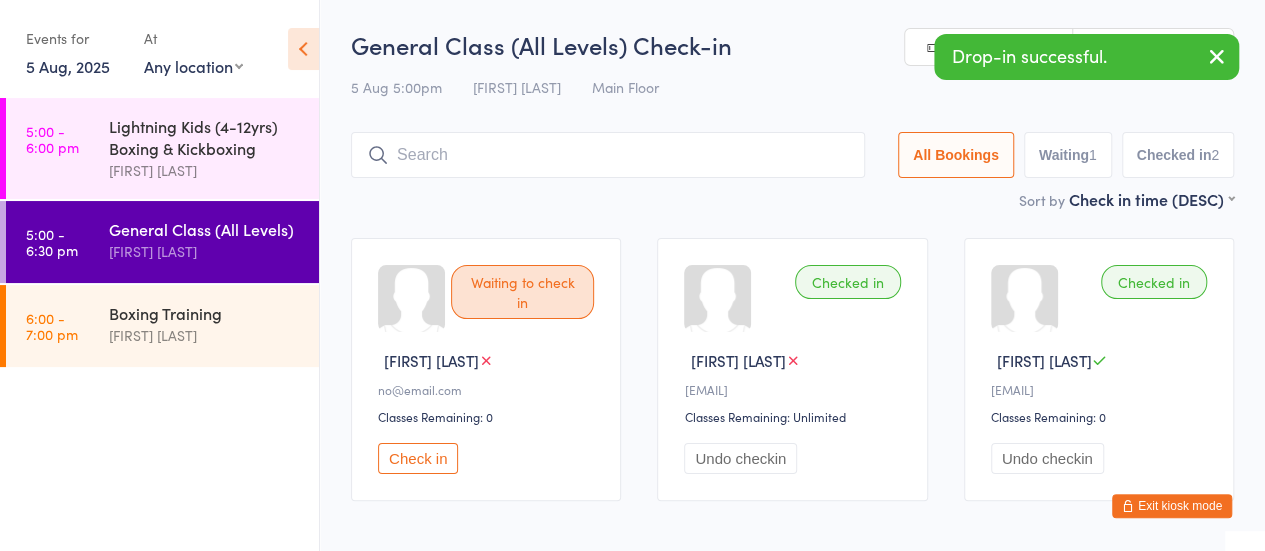 click on "Check in" at bounding box center [418, 458] 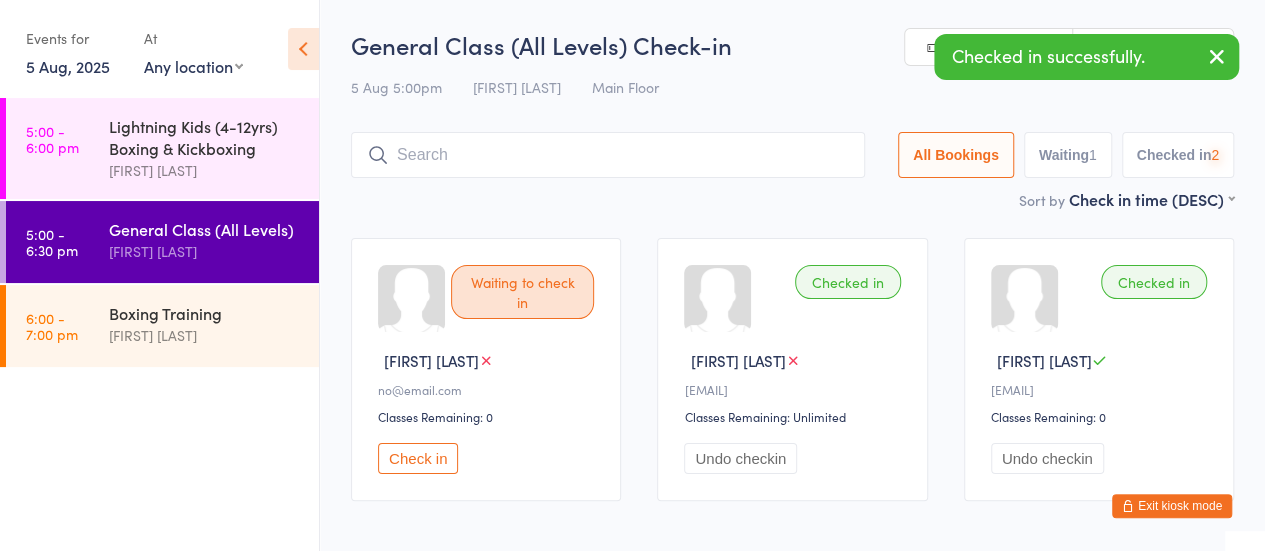 click at bounding box center (608, 155) 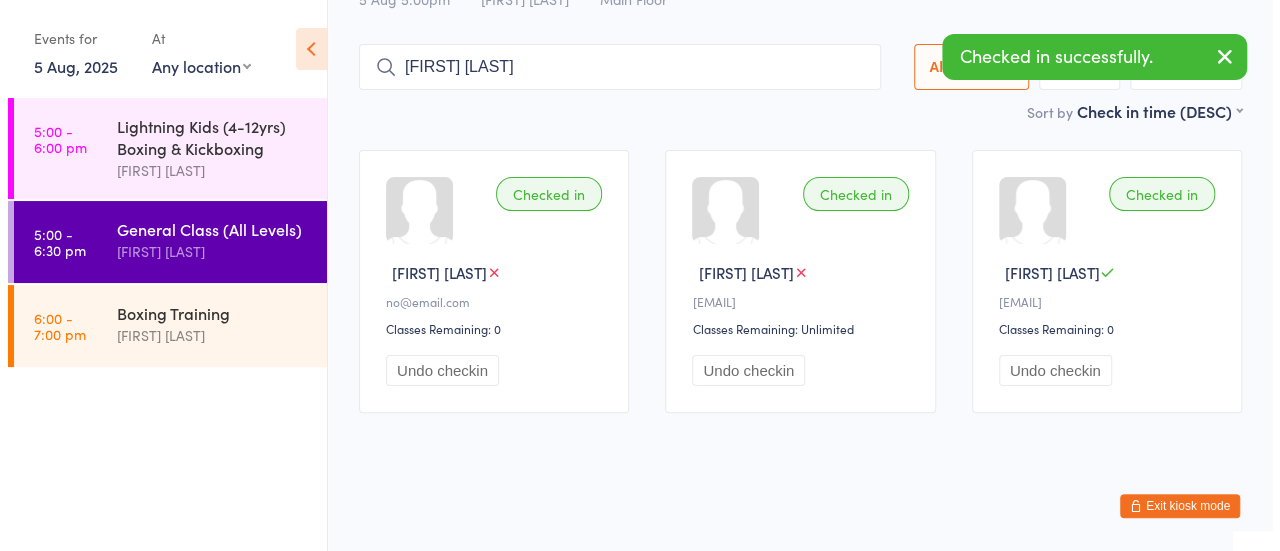 scroll, scrollTop: 0, scrollLeft: 0, axis: both 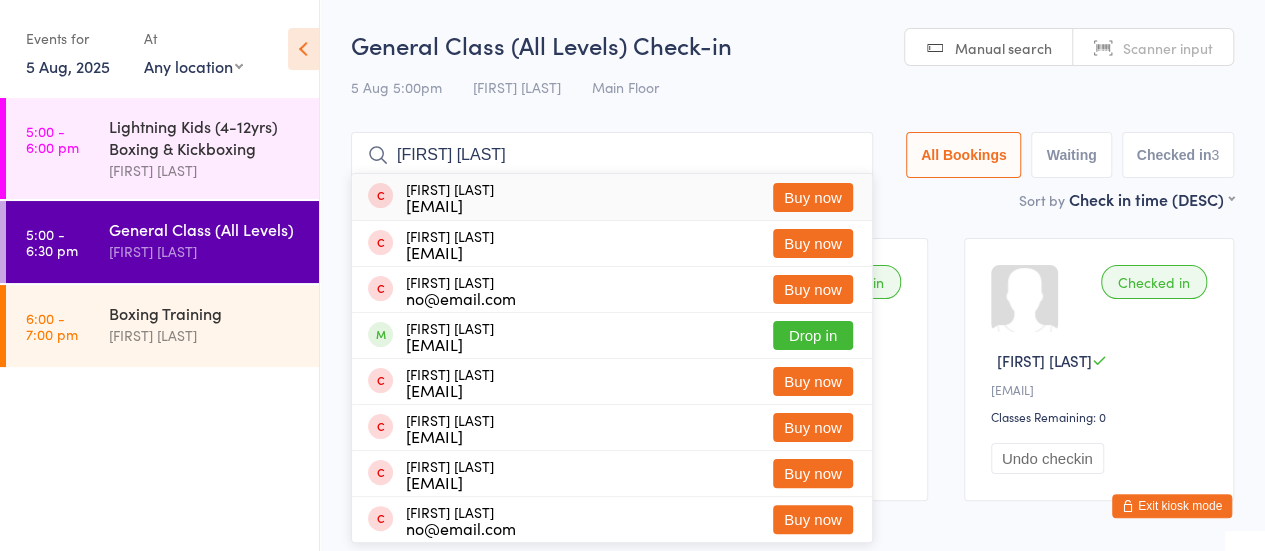 type on "[FIRST] [LAST]" 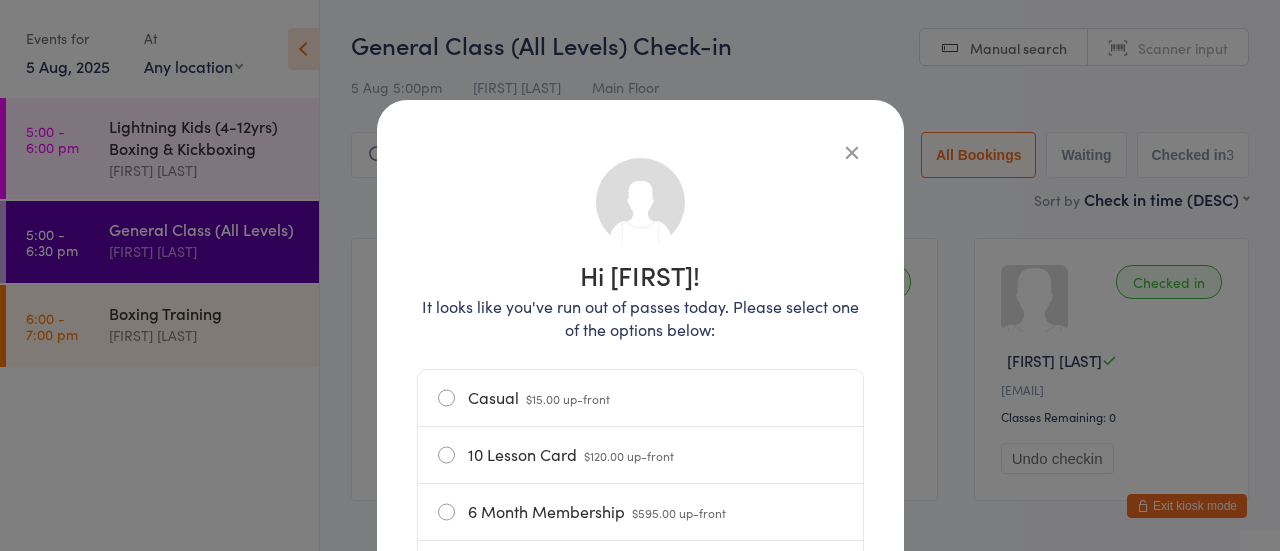 click on "Casual  $15.00 up-front" at bounding box center [640, 398] 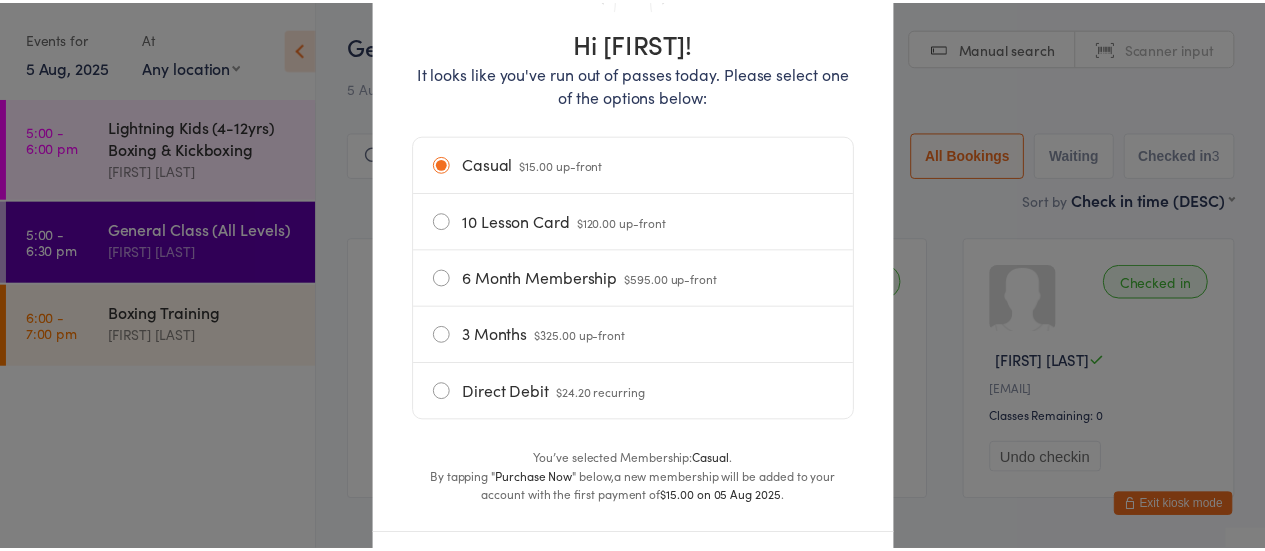 scroll, scrollTop: 340, scrollLeft: 0, axis: vertical 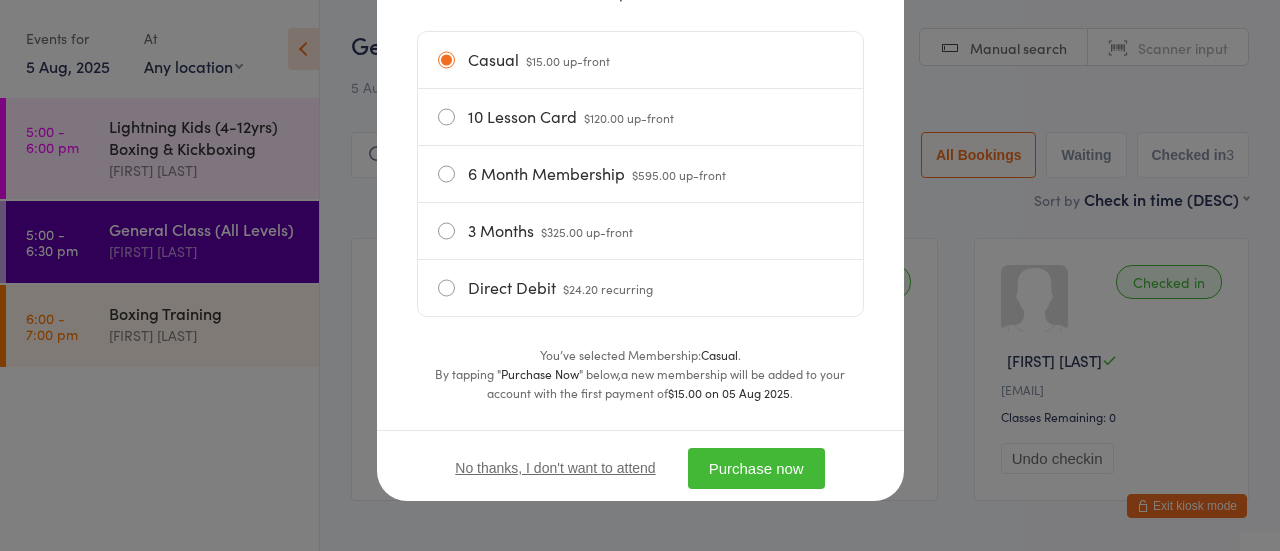 click on "Purchase now" at bounding box center [756, 468] 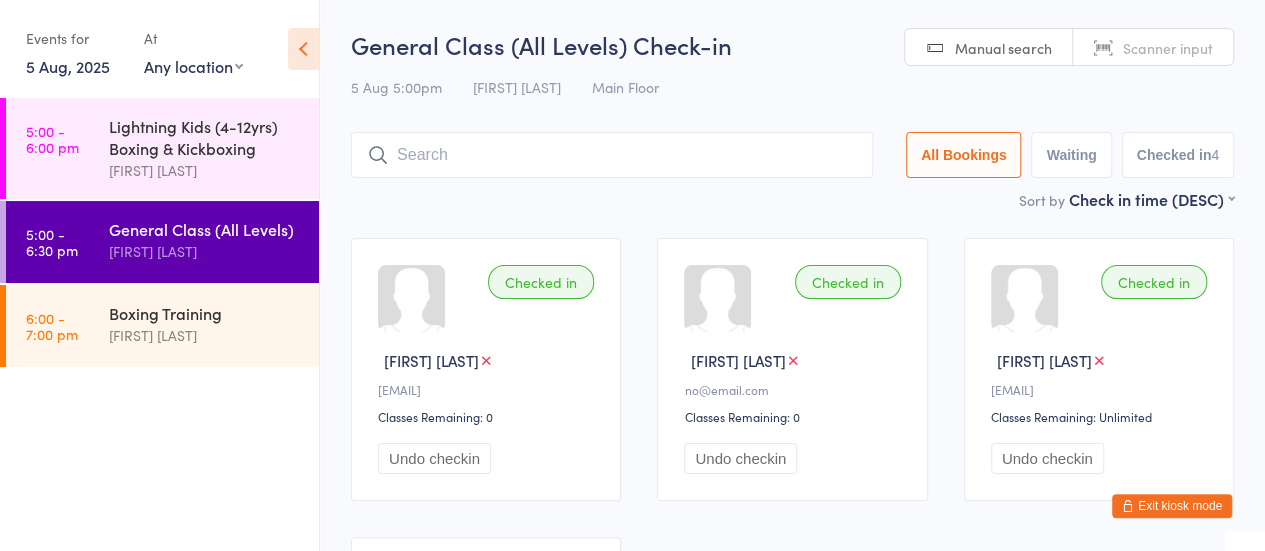 click at bounding box center (612, 155) 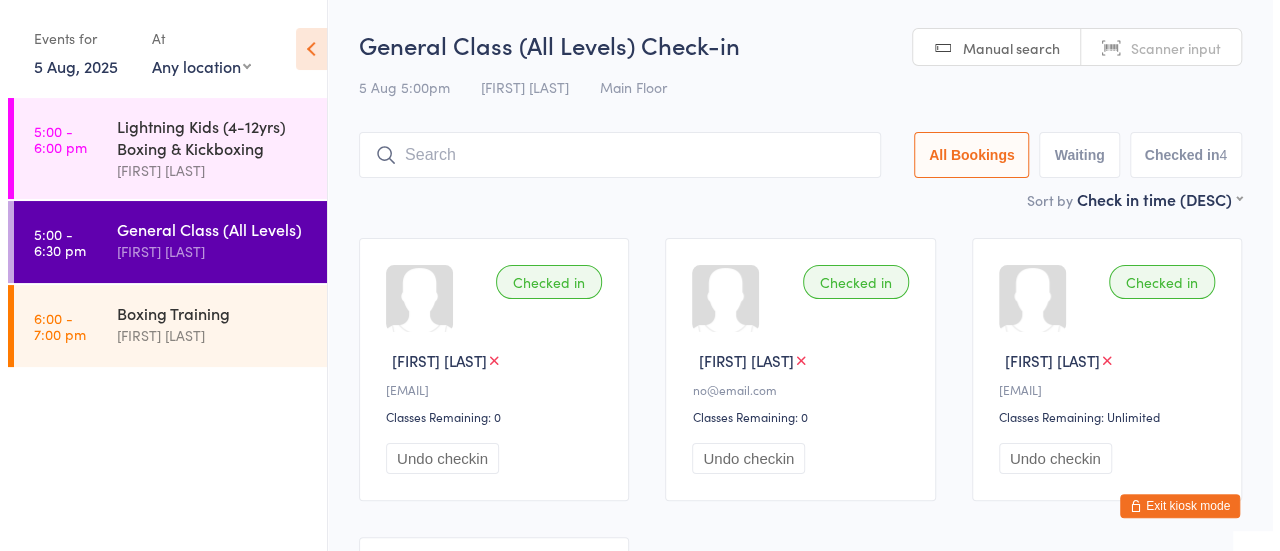 scroll, scrollTop: 112, scrollLeft: 0, axis: vertical 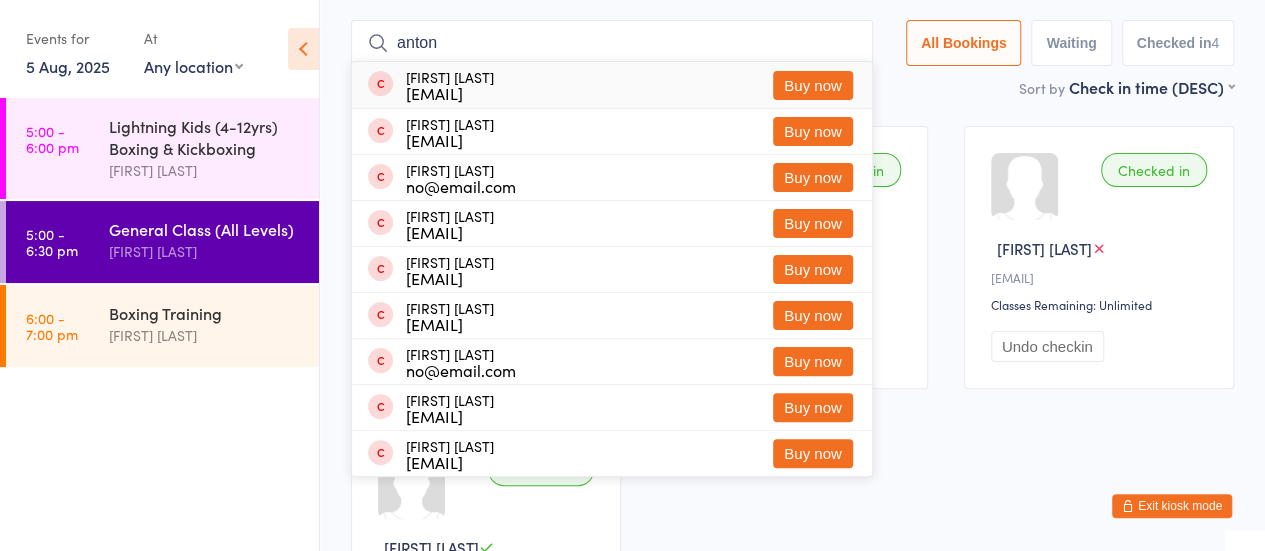 type on "anton" 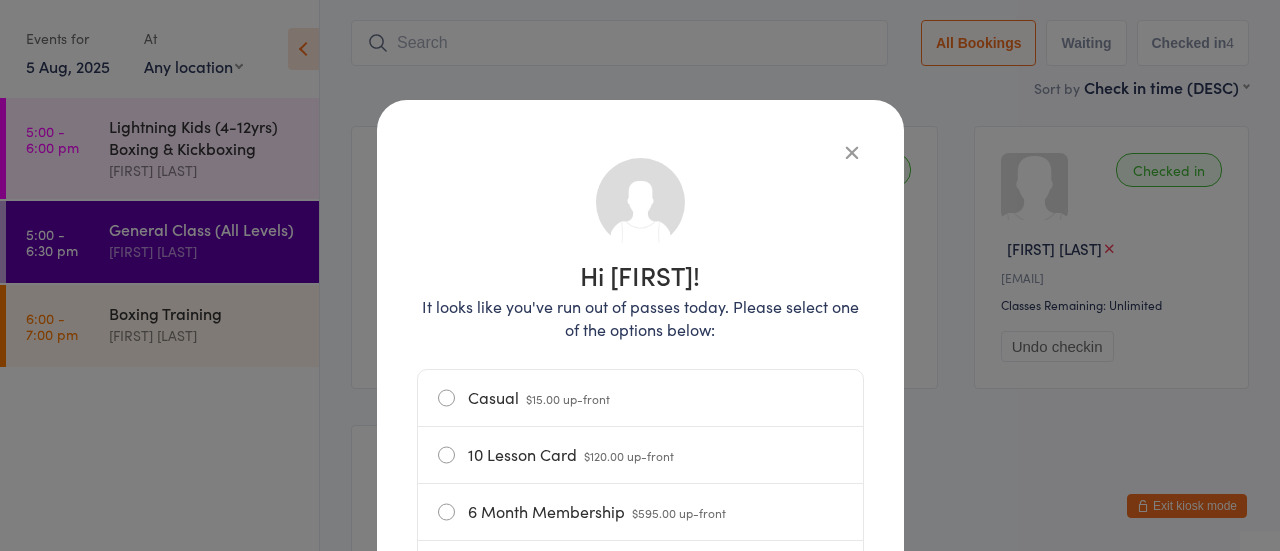 click on "Hi [FIRST]! It looks like you've run out of passes today. Please select one of the options below: Casual  $15.00 up-front 10 Lesson Card  $120.00 up-front 6 Month Membership  $595.00 up-front 3 Months  $325.00 up-front Direct Debit  $24.20 recurring No thanks, I don't want to attend" at bounding box center (640, 457) 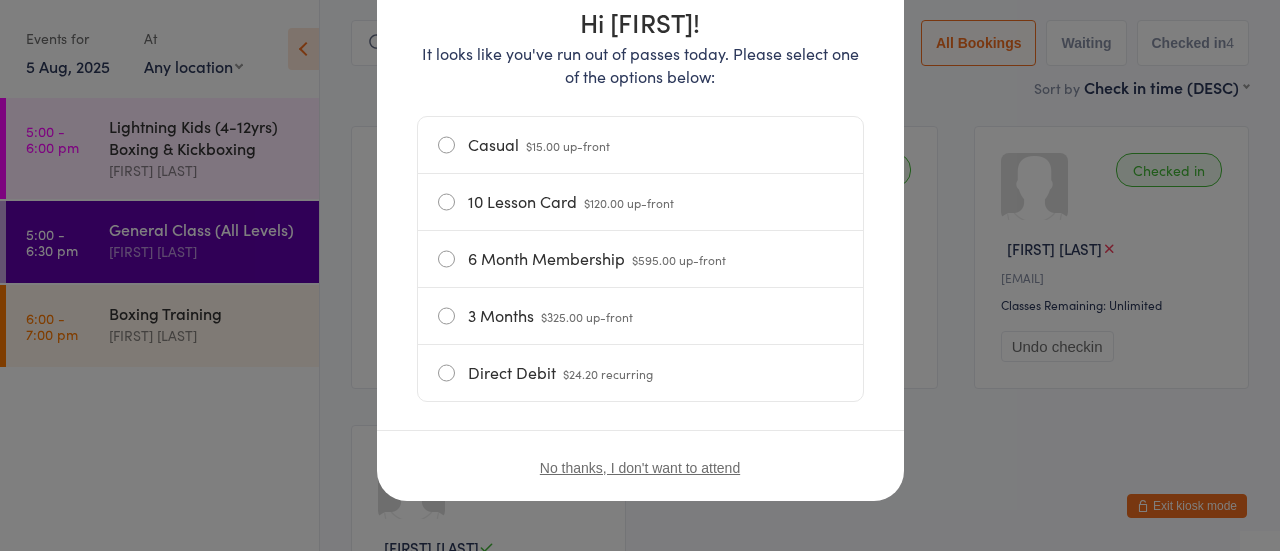 click on "Direct Debit  $24.20 recurring" at bounding box center (640, 373) 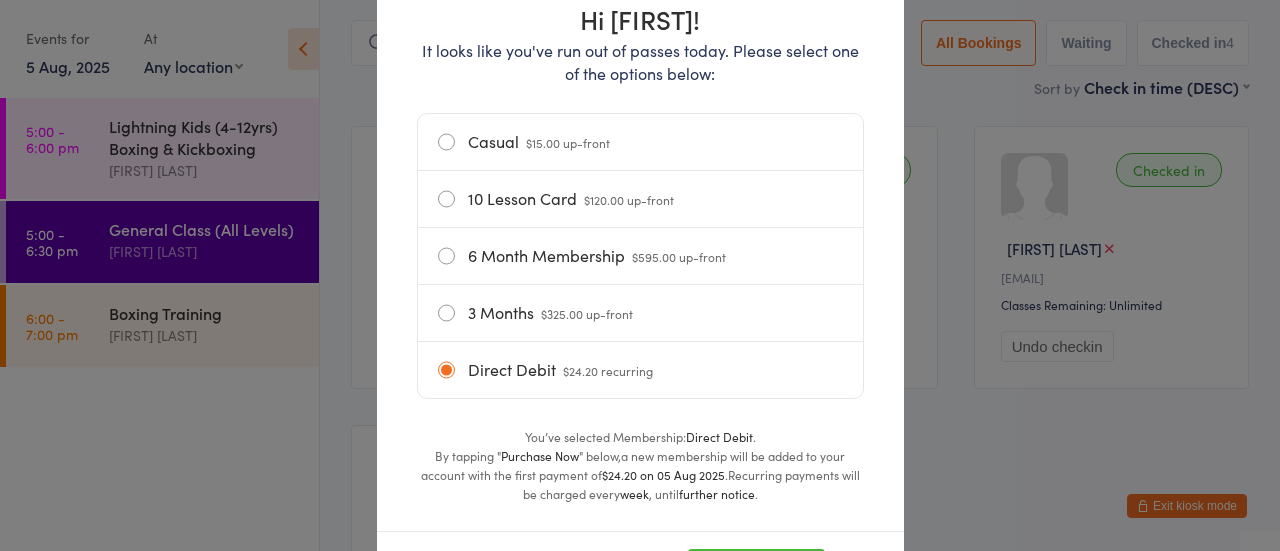 click on "Casual  $15.00 up-front" at bounding box center [640, 142] 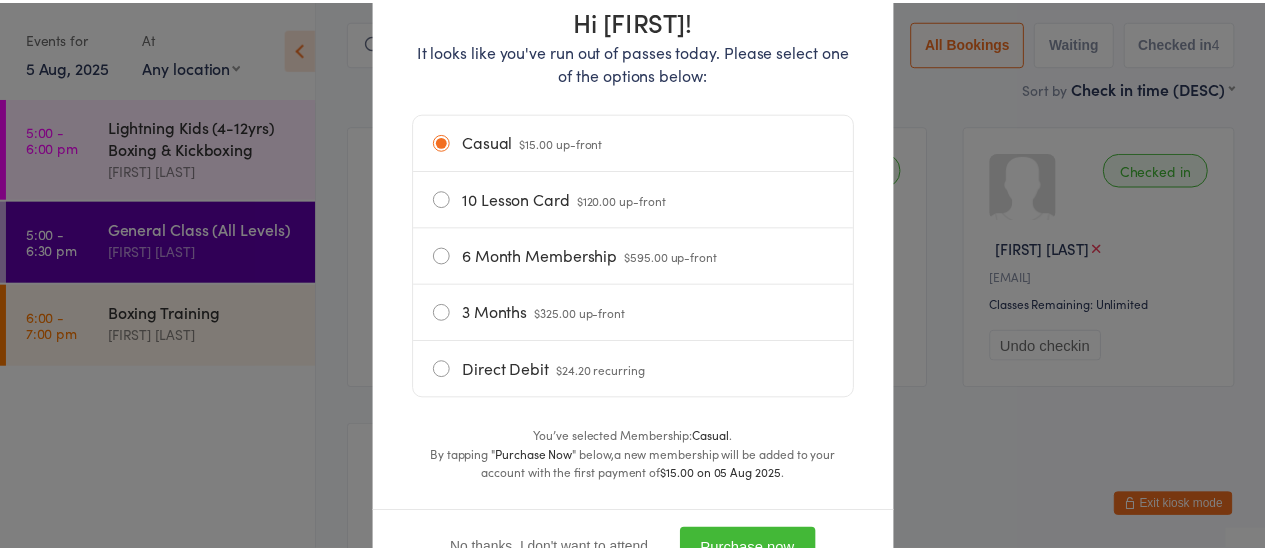 scroll, scrollTop: 340, scrollLeft: 0, axis: vertical 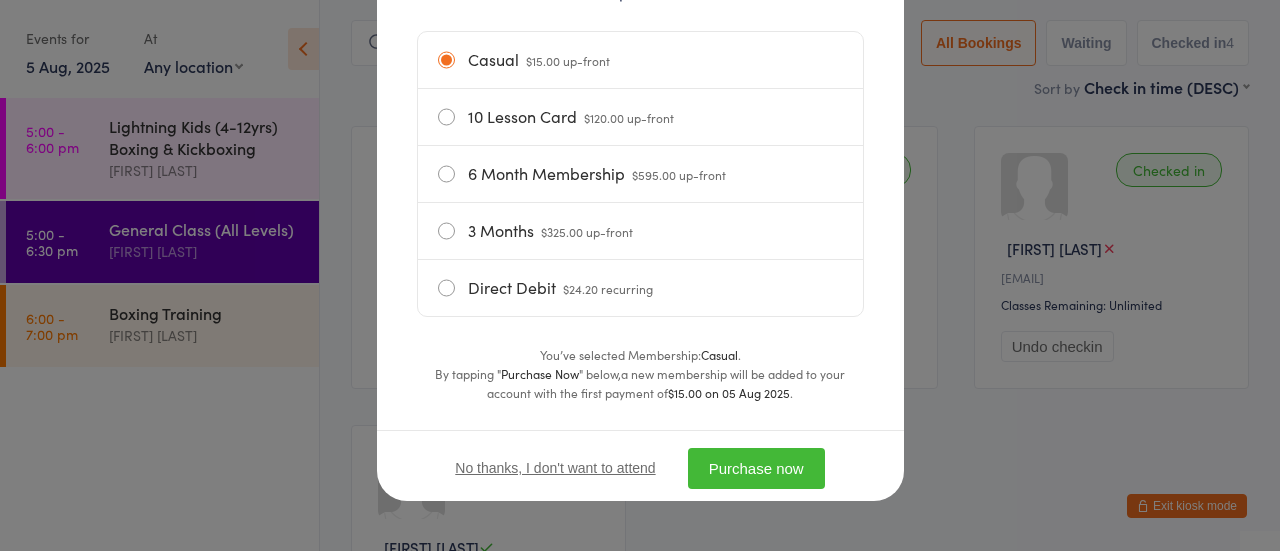 click on "Purchase now" at bounding box center (756, 468) 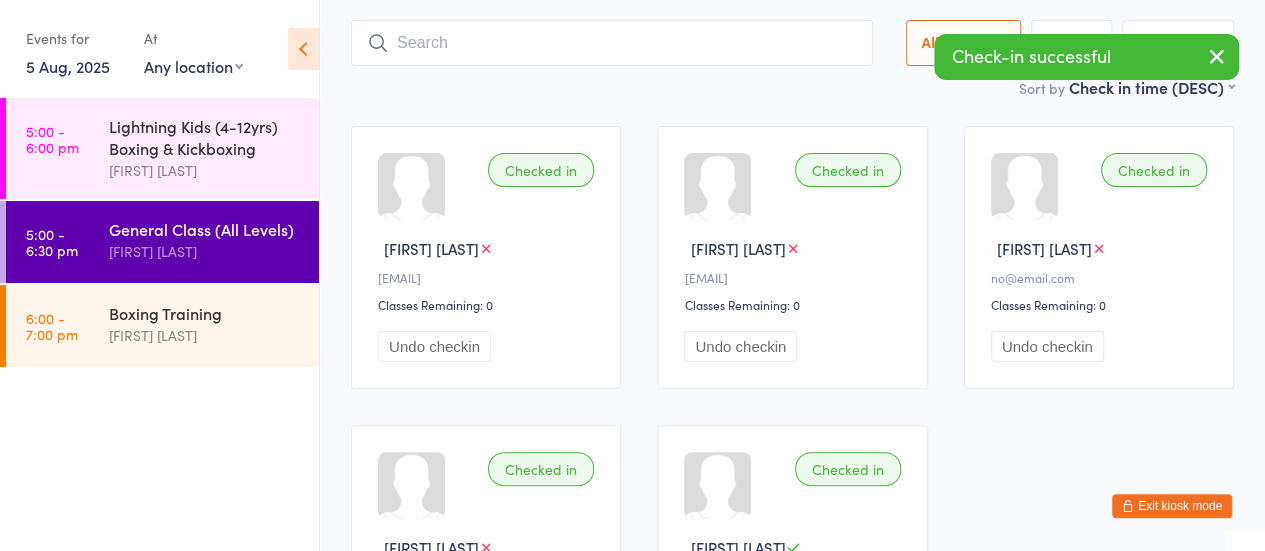 click at bounding box center [612, 43] 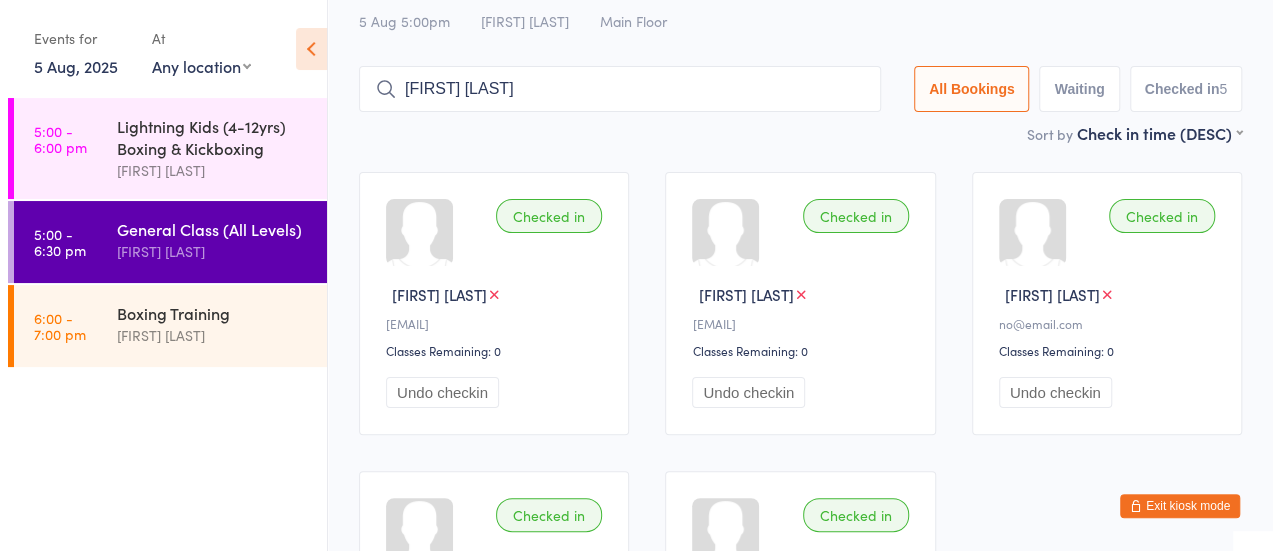 scroll, scrollTop: 0, scrollLeft: 0, axis: both 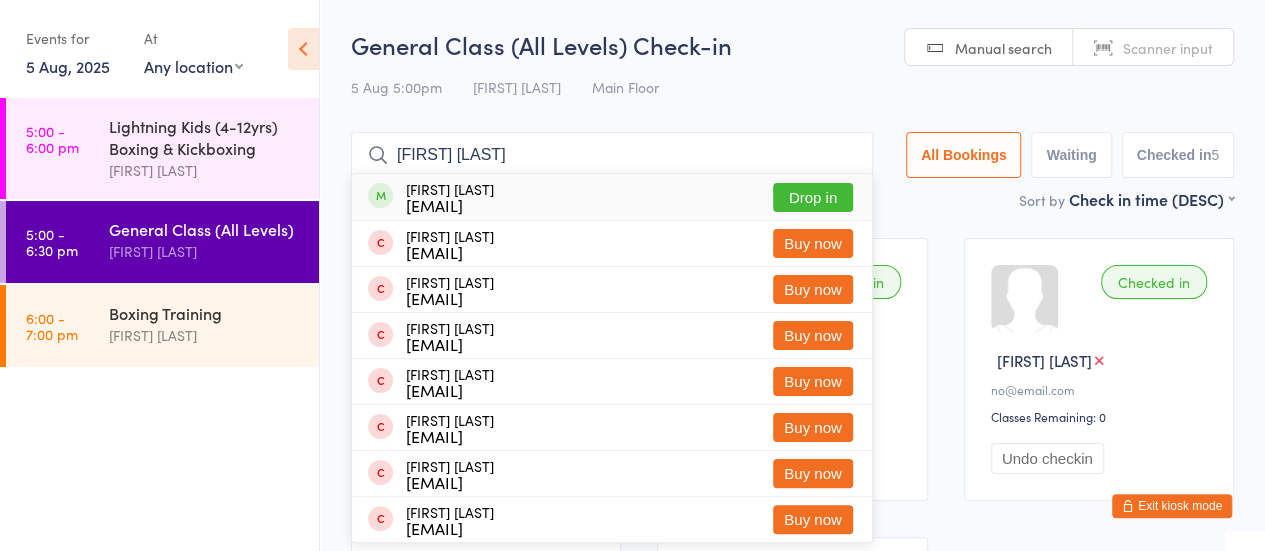 type on "[FIRST] [LAST]" 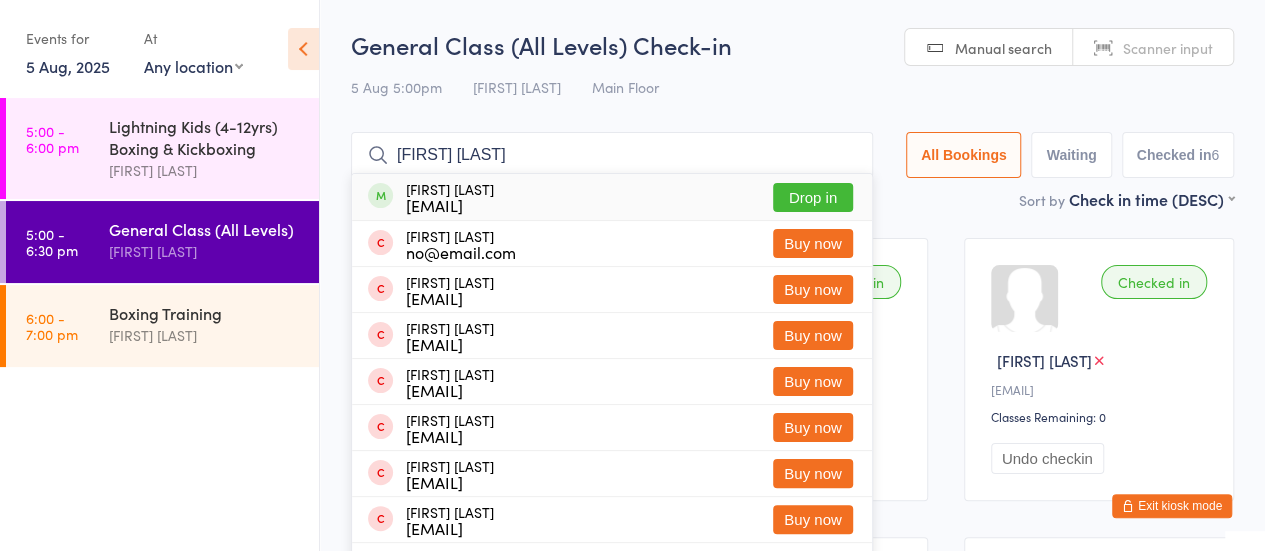 type on "[FIRST] [LAST]" 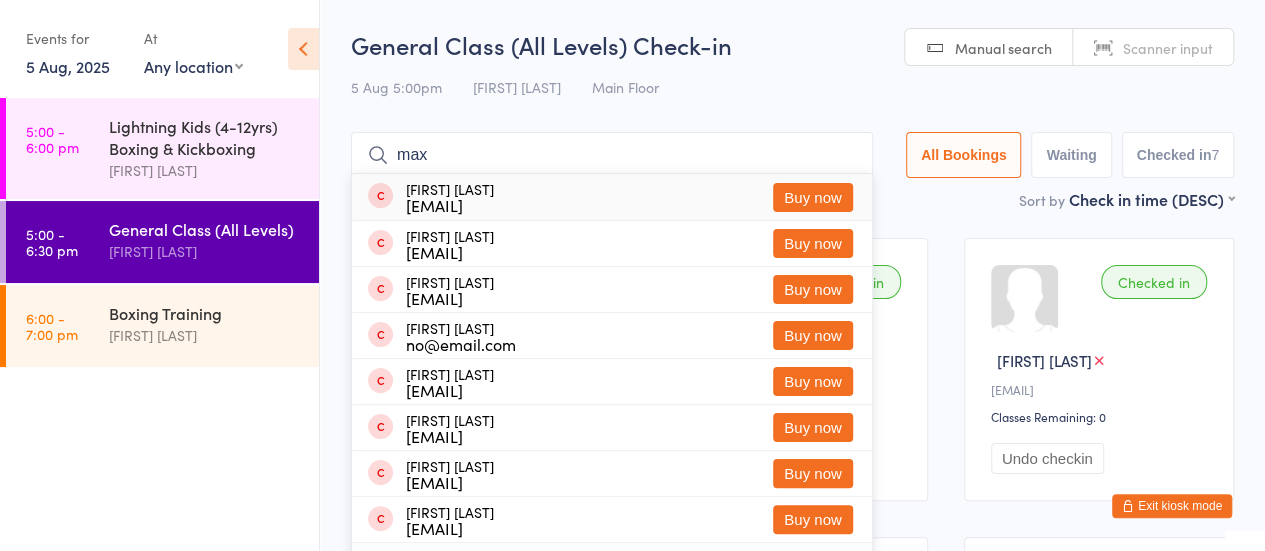 type on "max" 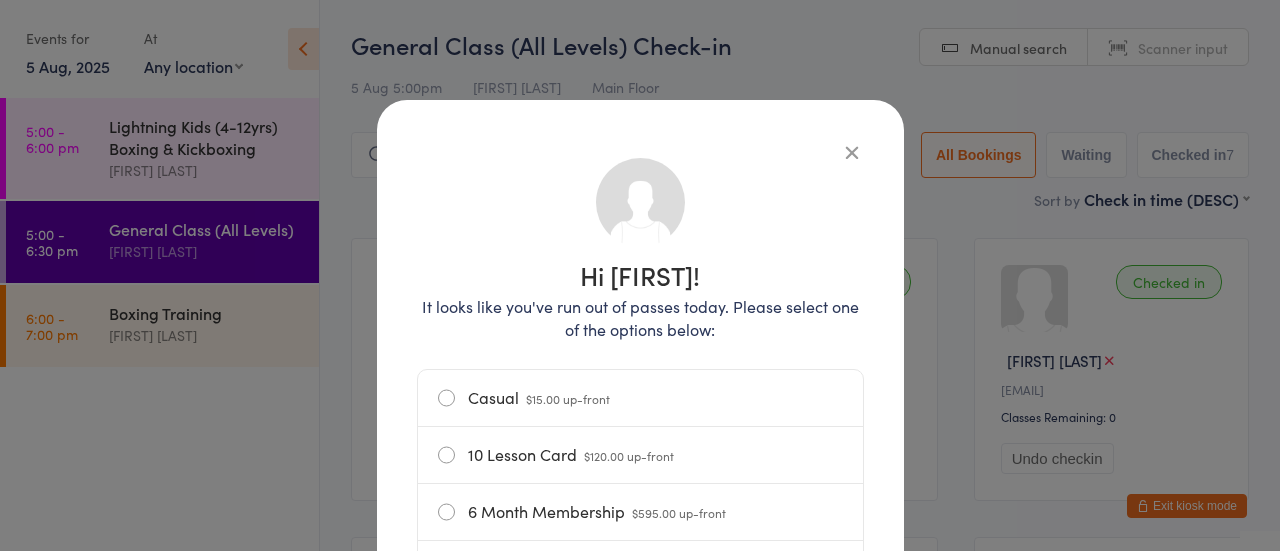 click on "Casual  $15.00 up-front" at bounding box center [640, 398] 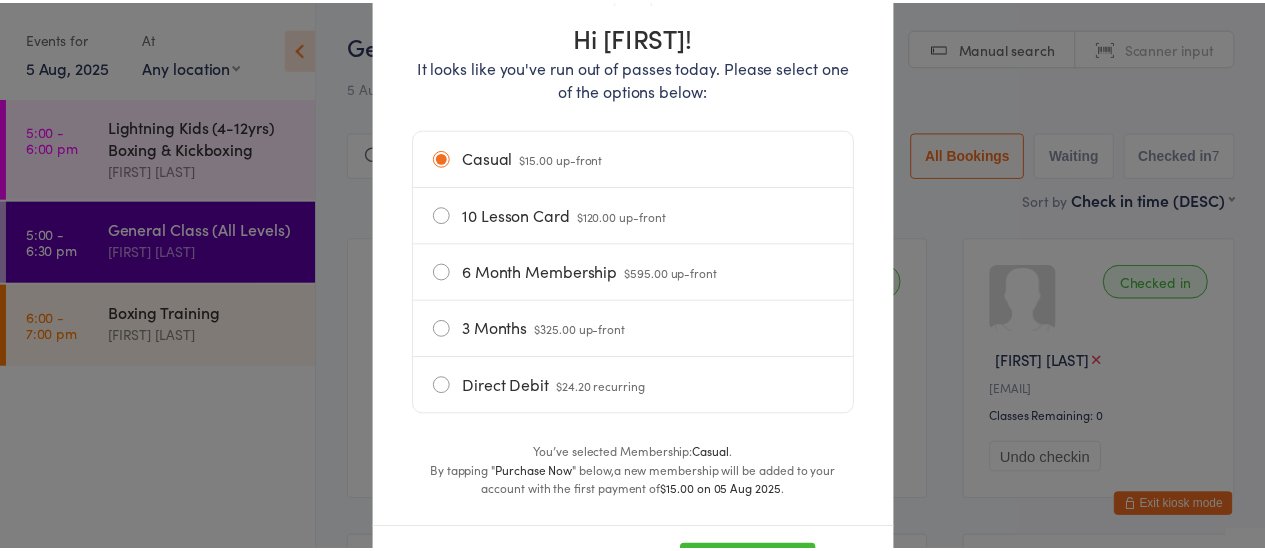 scroll, scrollTop: 340, scrollLeft: 0, axis: vertical 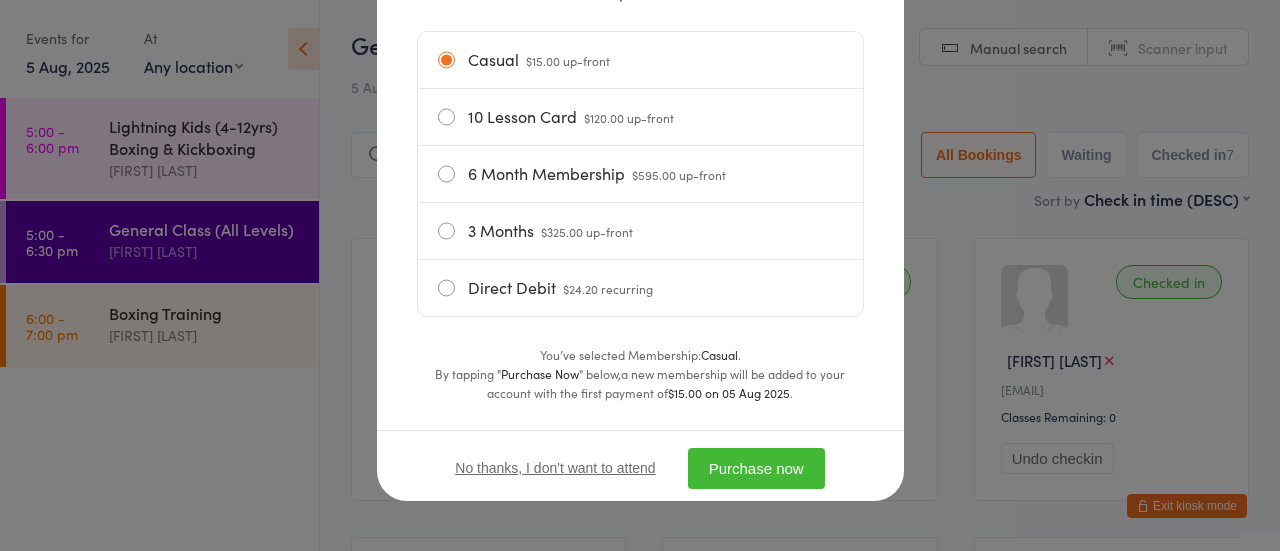 click on "Purchase now" at bounding box center (756, 468) 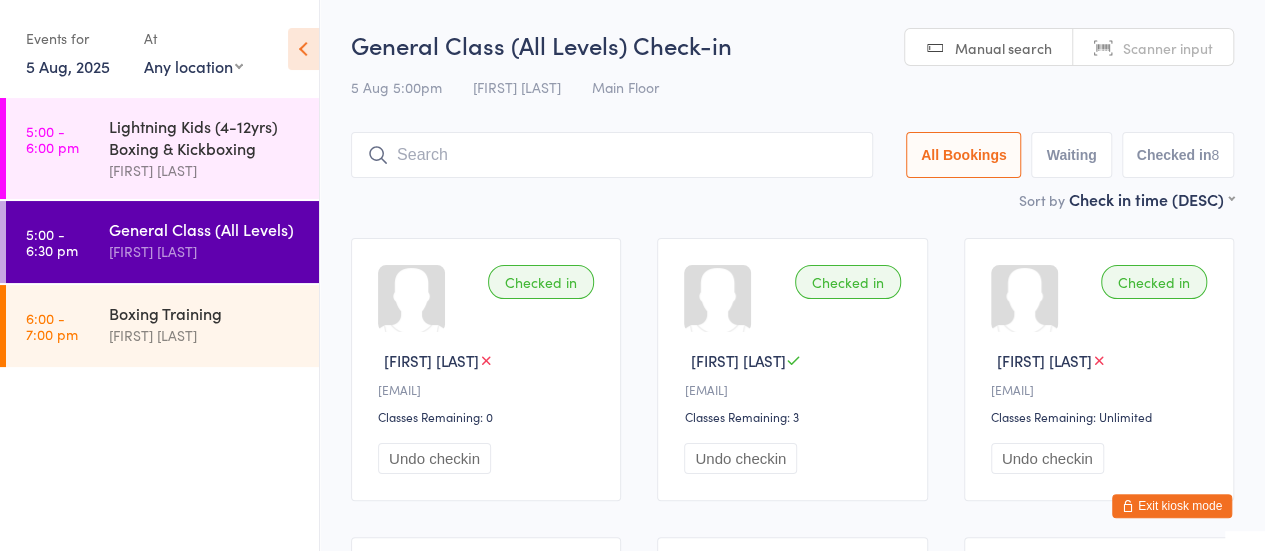 click at bounding box center (612, 155) 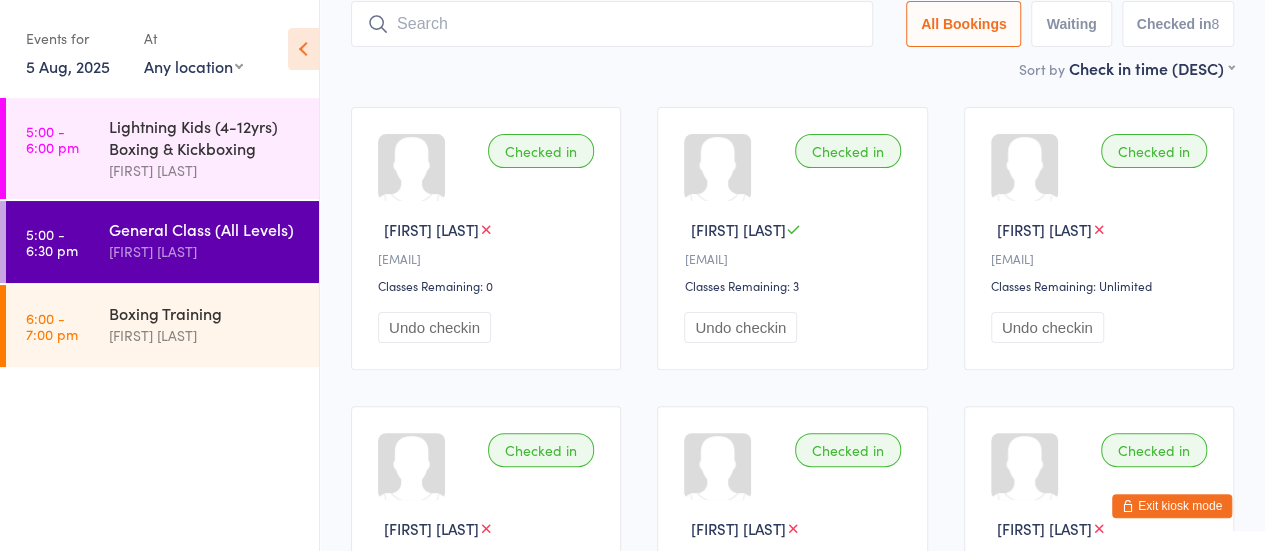 scroll, scrollTop: 133, scrollLeft: 0, axis: vertical 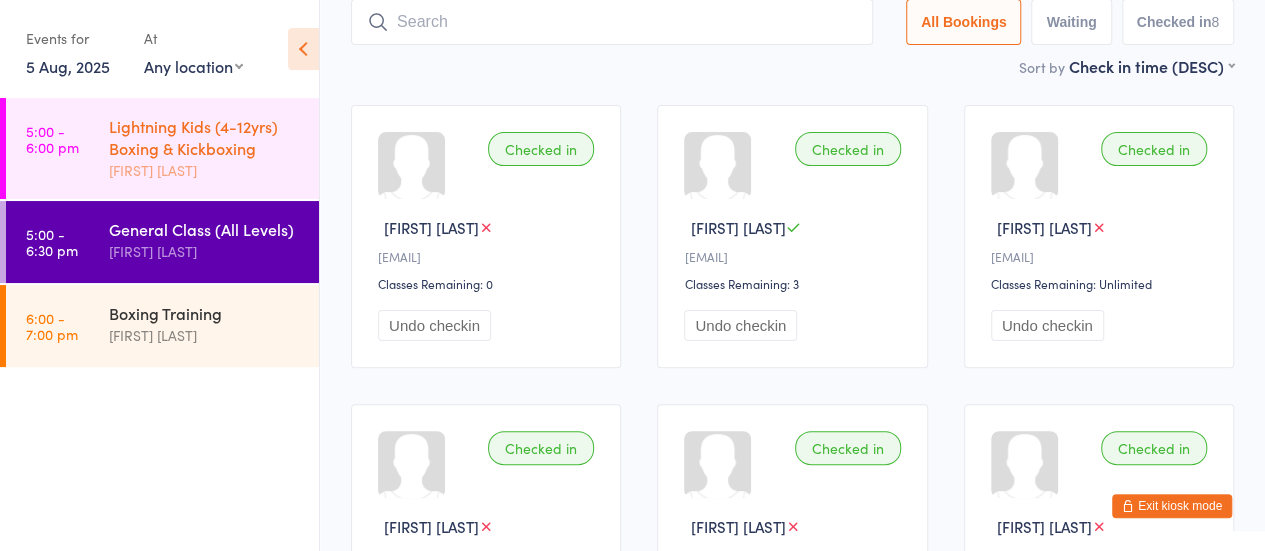 click on "[FIRST] [LAST]" at bounding box center [205, 170] 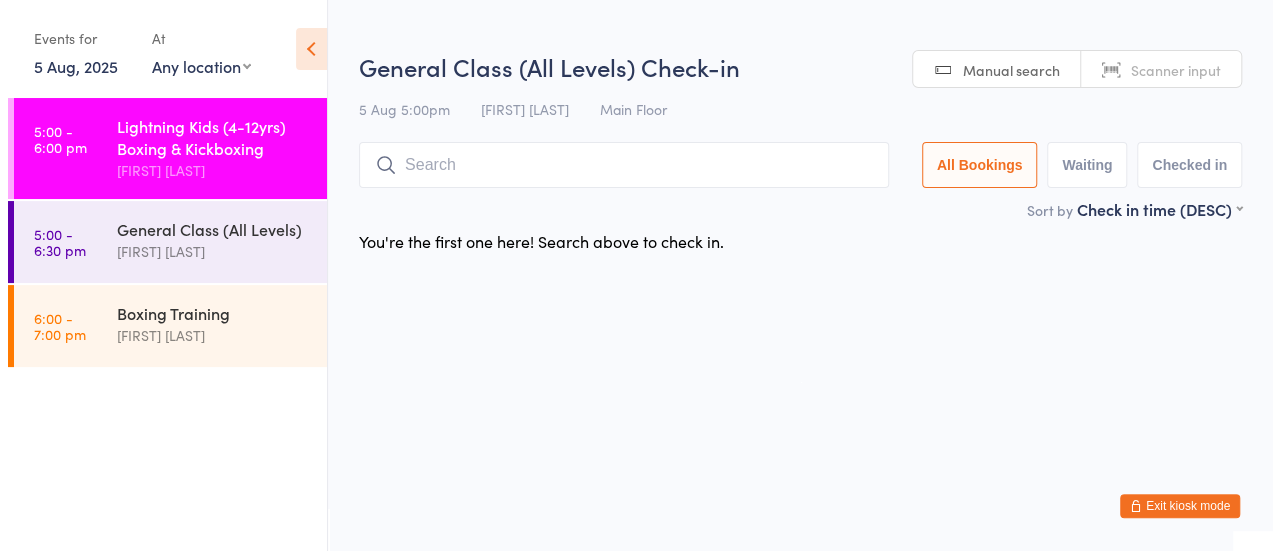 scroll, scrollTop: 0, scrollLeft: 0, axis: both 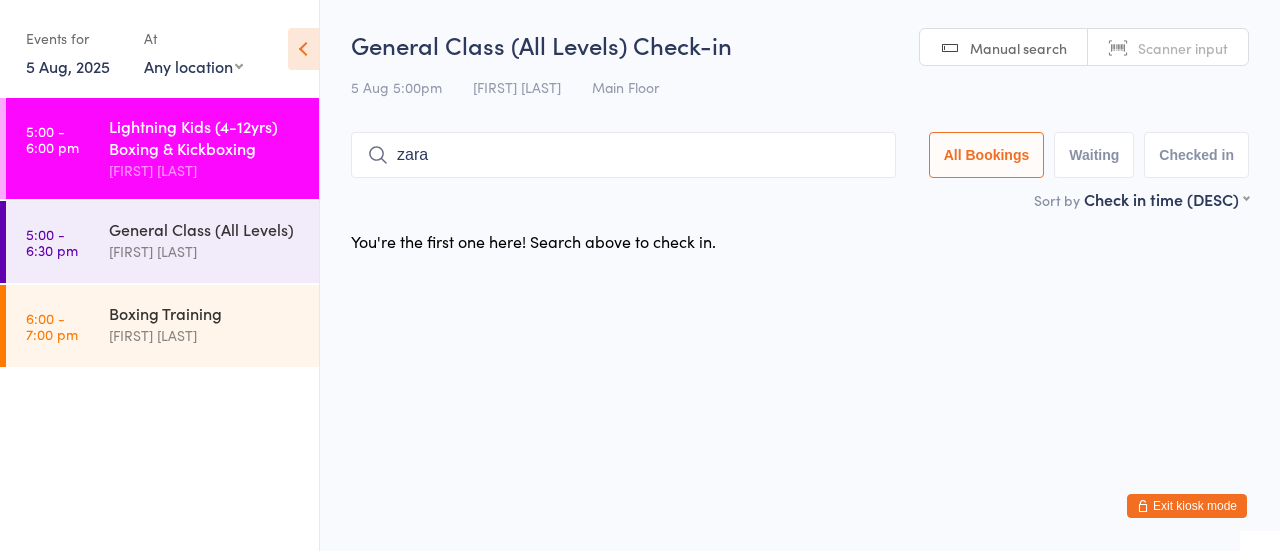 click on "zara" at bounding box center (623, 155) 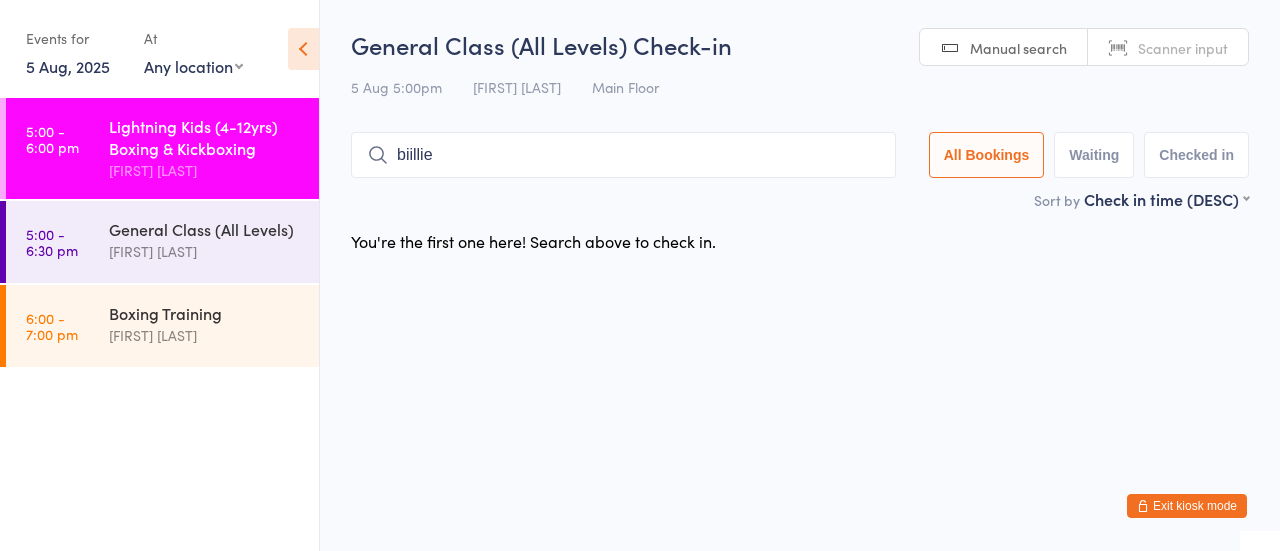 type on "biillie" 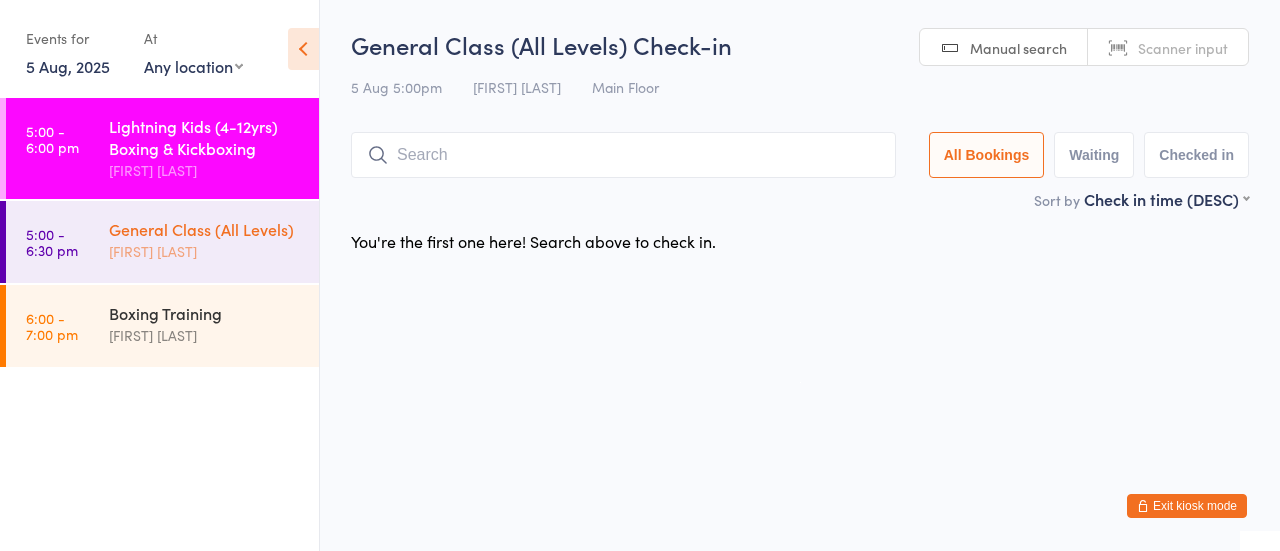 click on "General Class (All Levels)" at bounding box center [205, 229] 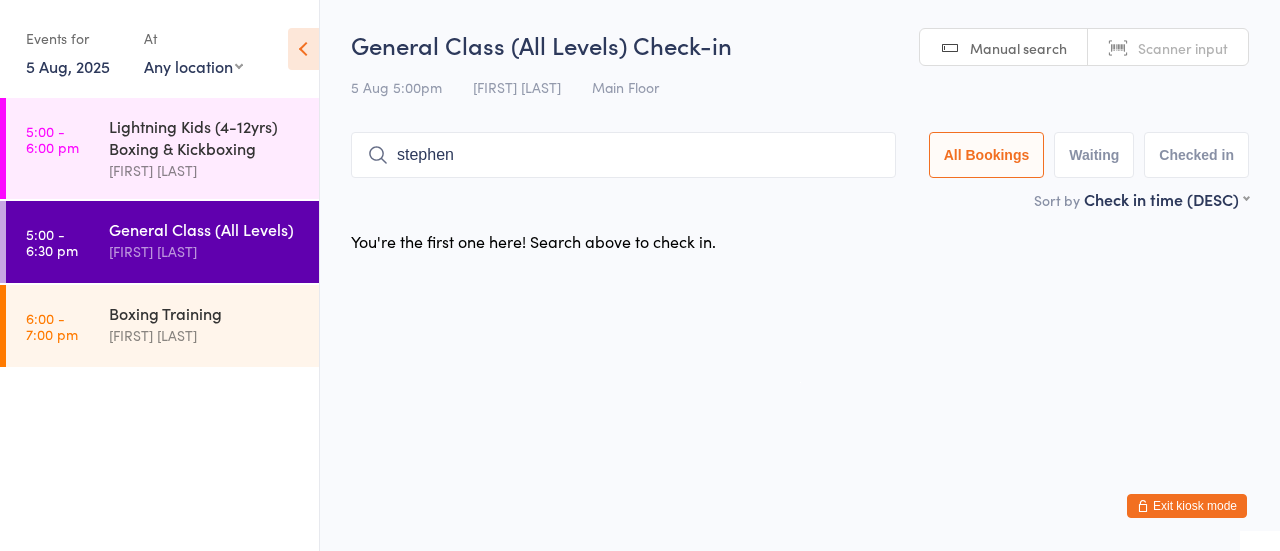 click on "stephen" at bounding box center [623, 155] 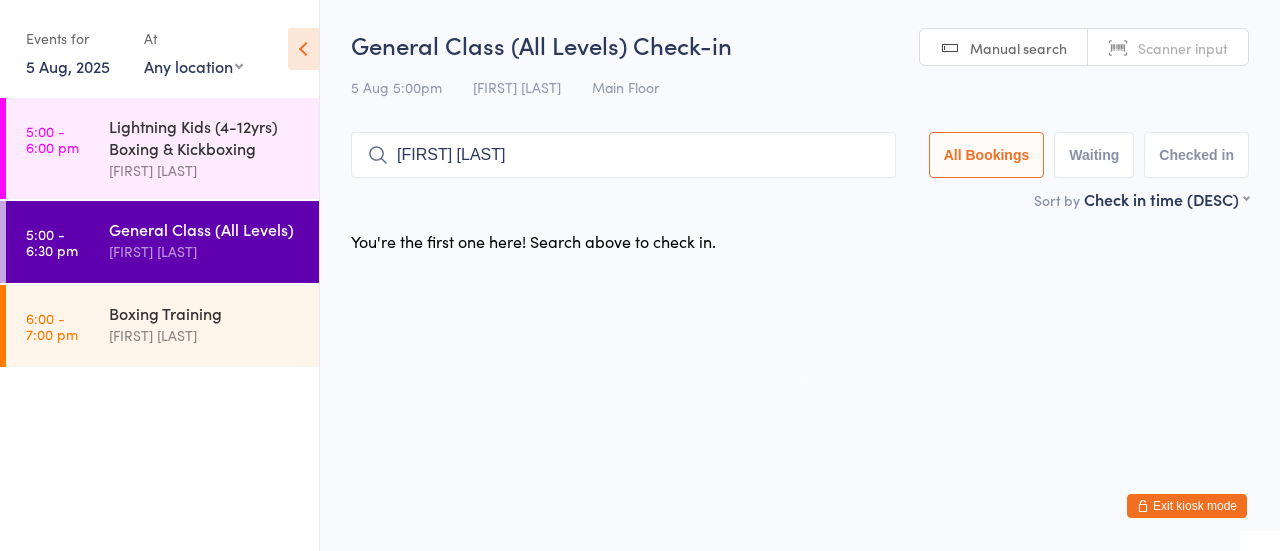 type on "[FIRST] [LAST]" 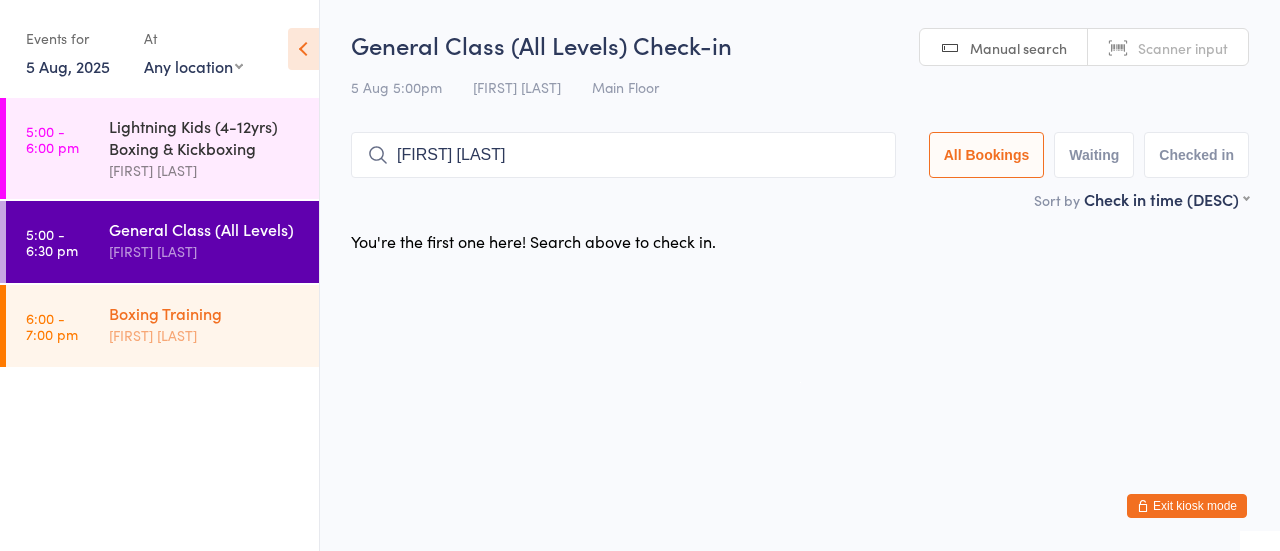 click on "[FIRST] [LAST]" at bounding box center [205, 335] 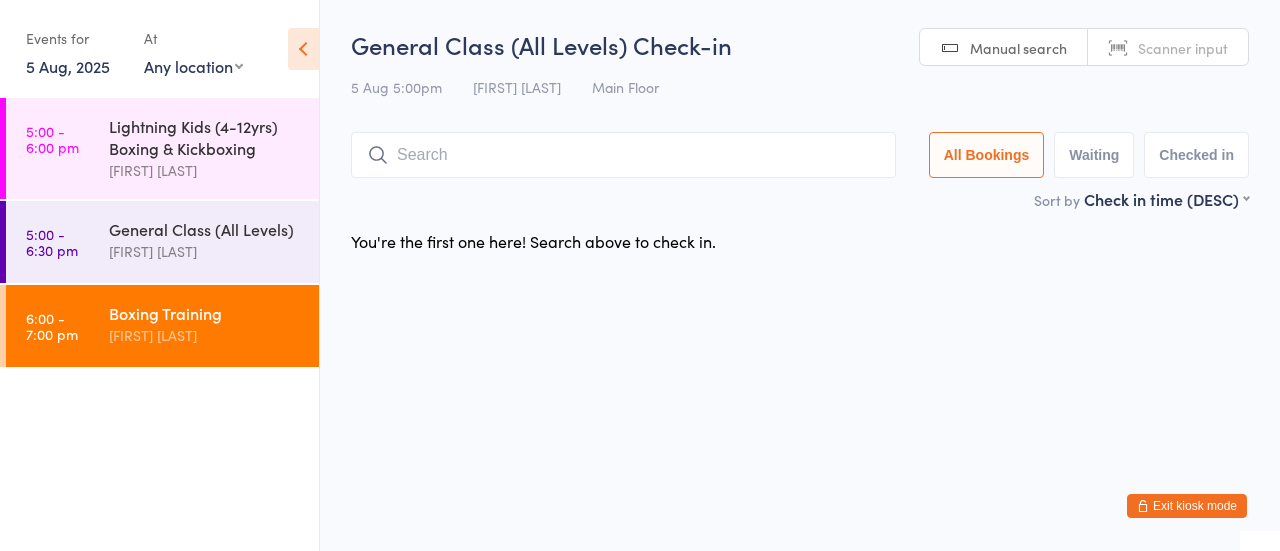 click at bounding box center (623, 155) 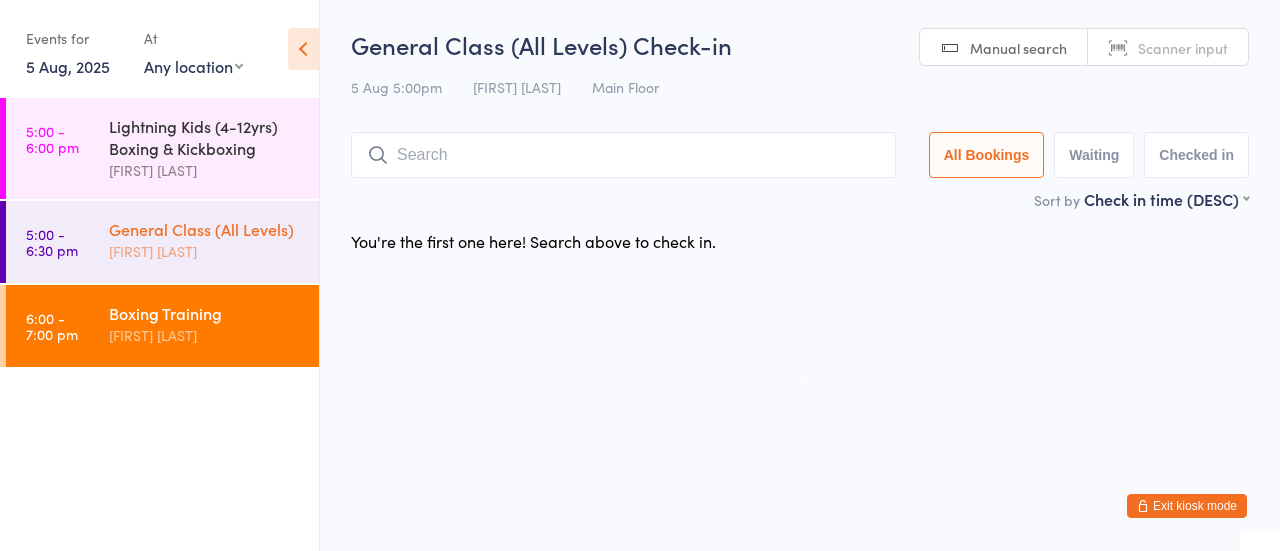 click on "General Class (All Levels) [FIRST] [LAST]" at bounding box center [214, 240] 